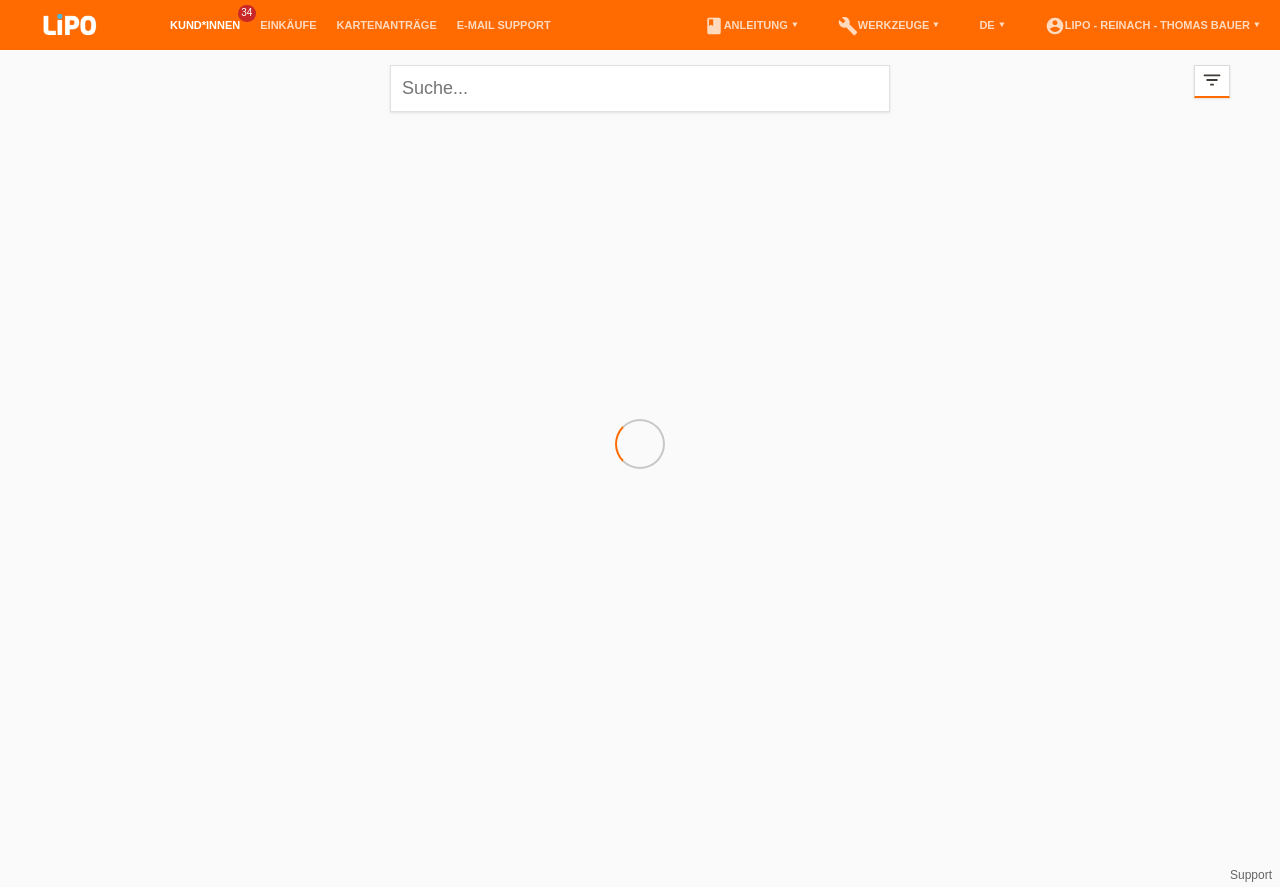 scroll, scrollTop: 0, scrollLeft: 0, axis: both 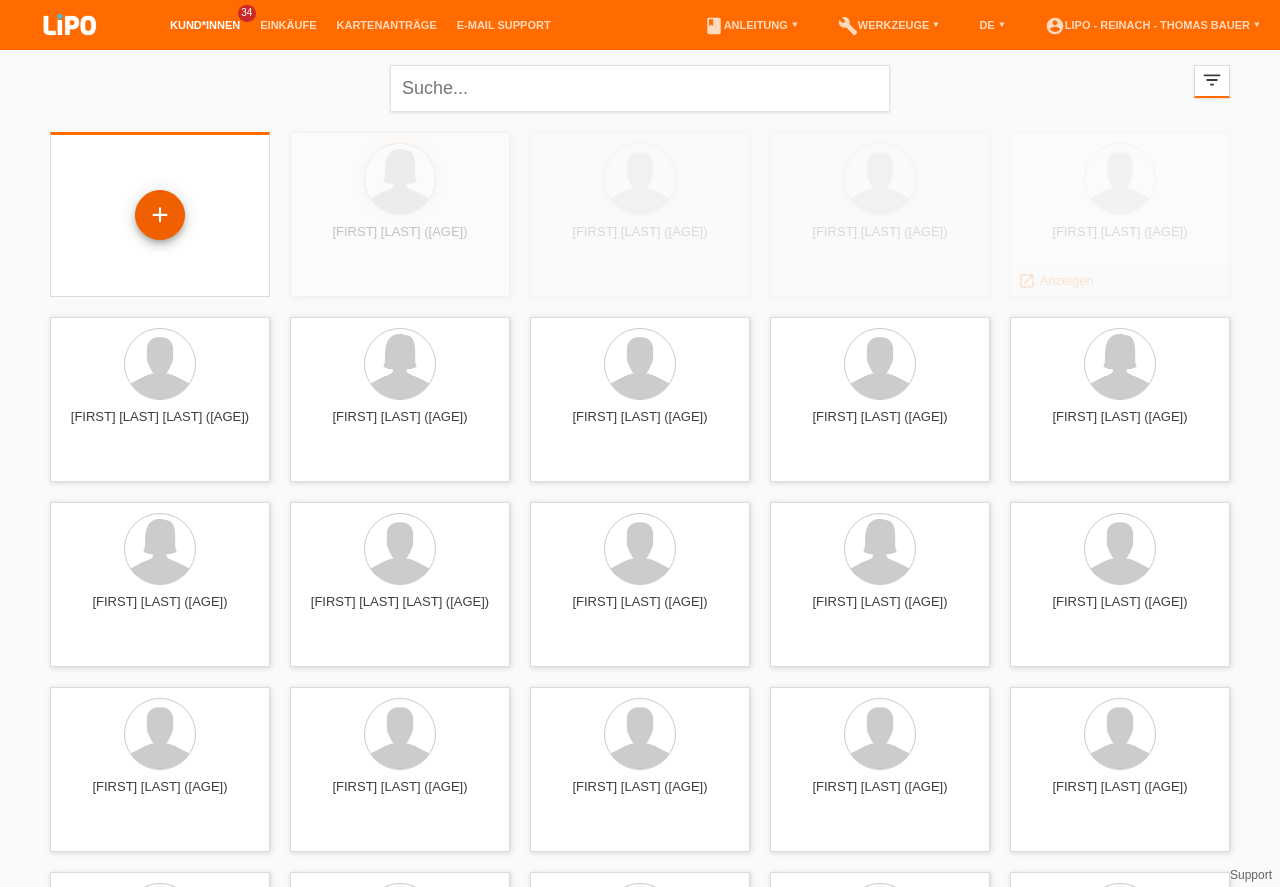 click on "+" at bounding box center [160, 215] 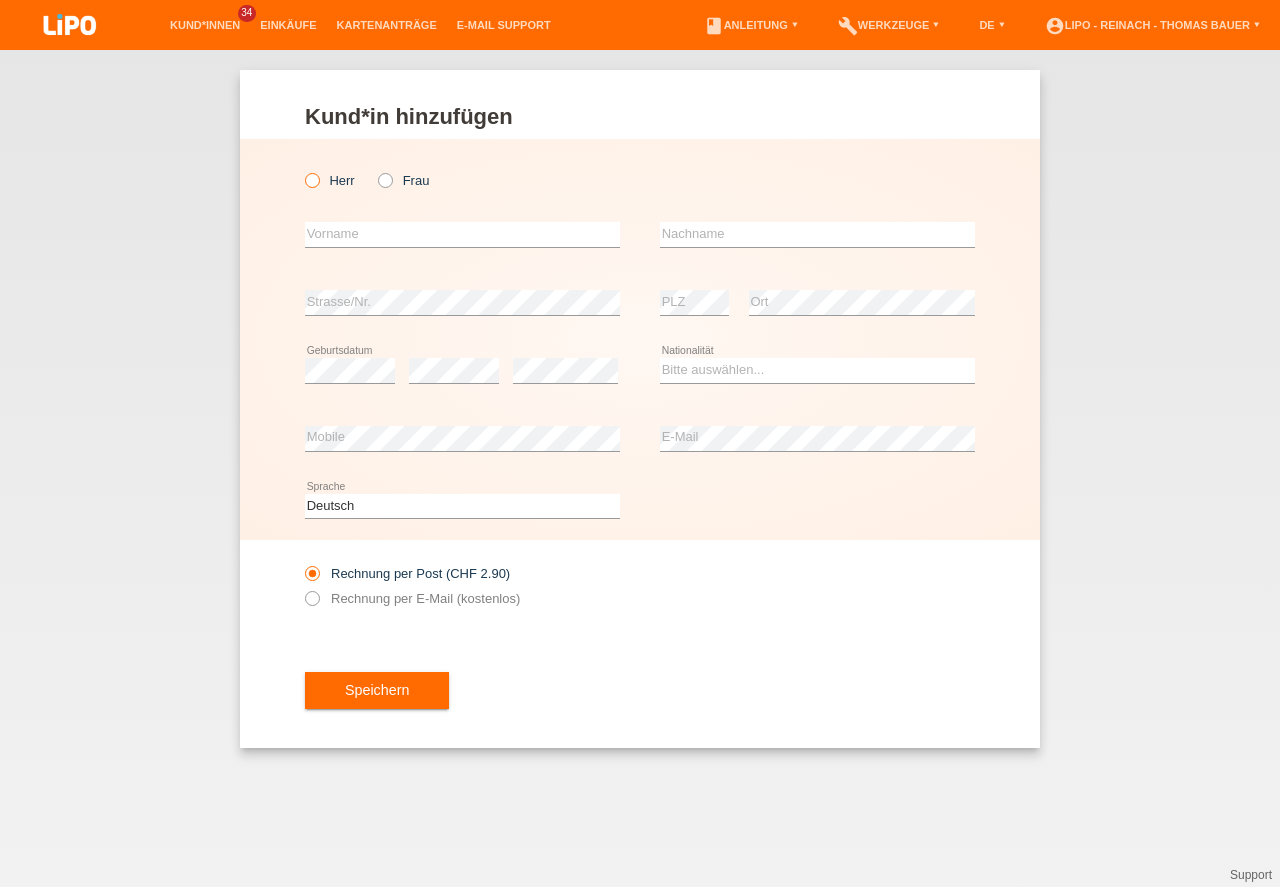 scroll, scrollTop: 0, scrollLeft: 0, axis: both 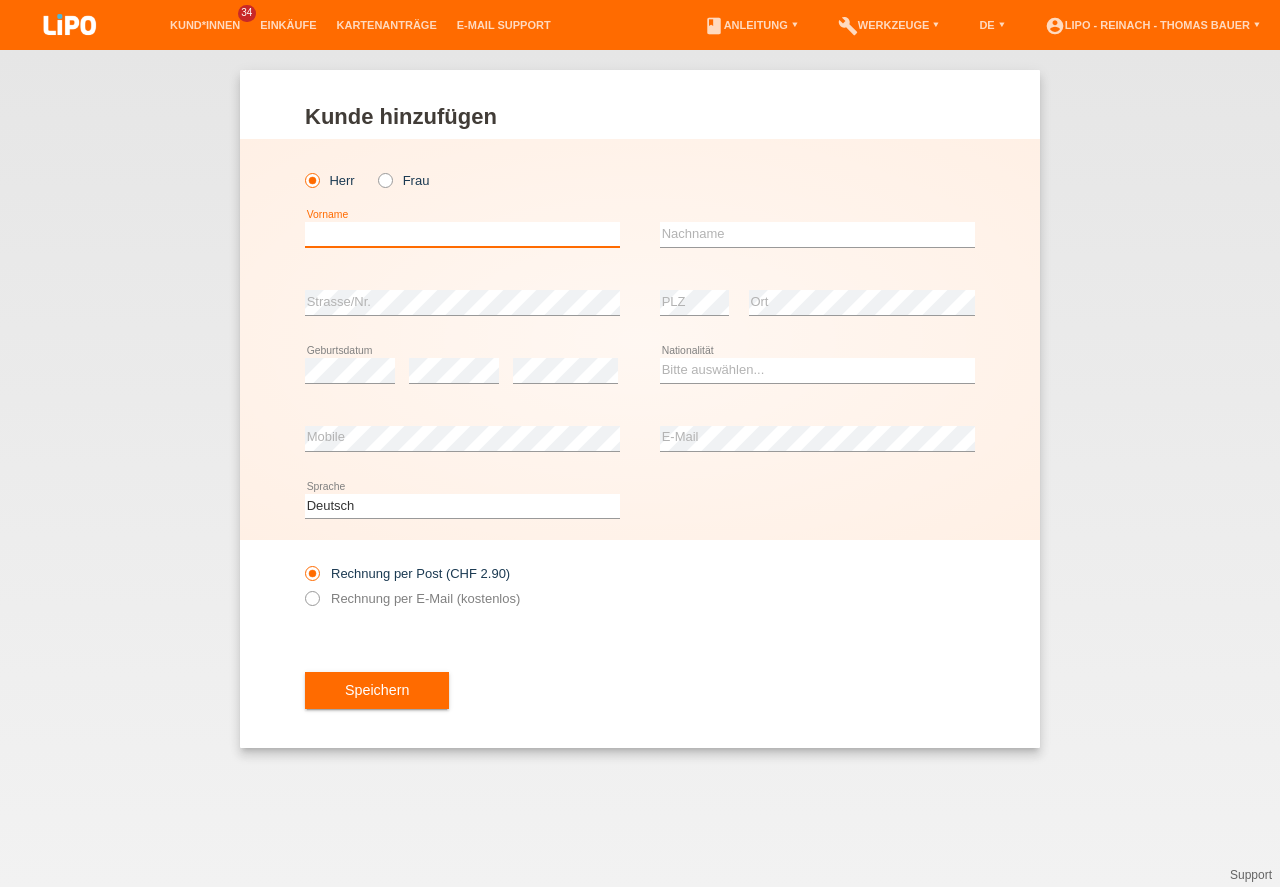 click at bounding box center [462, 234] 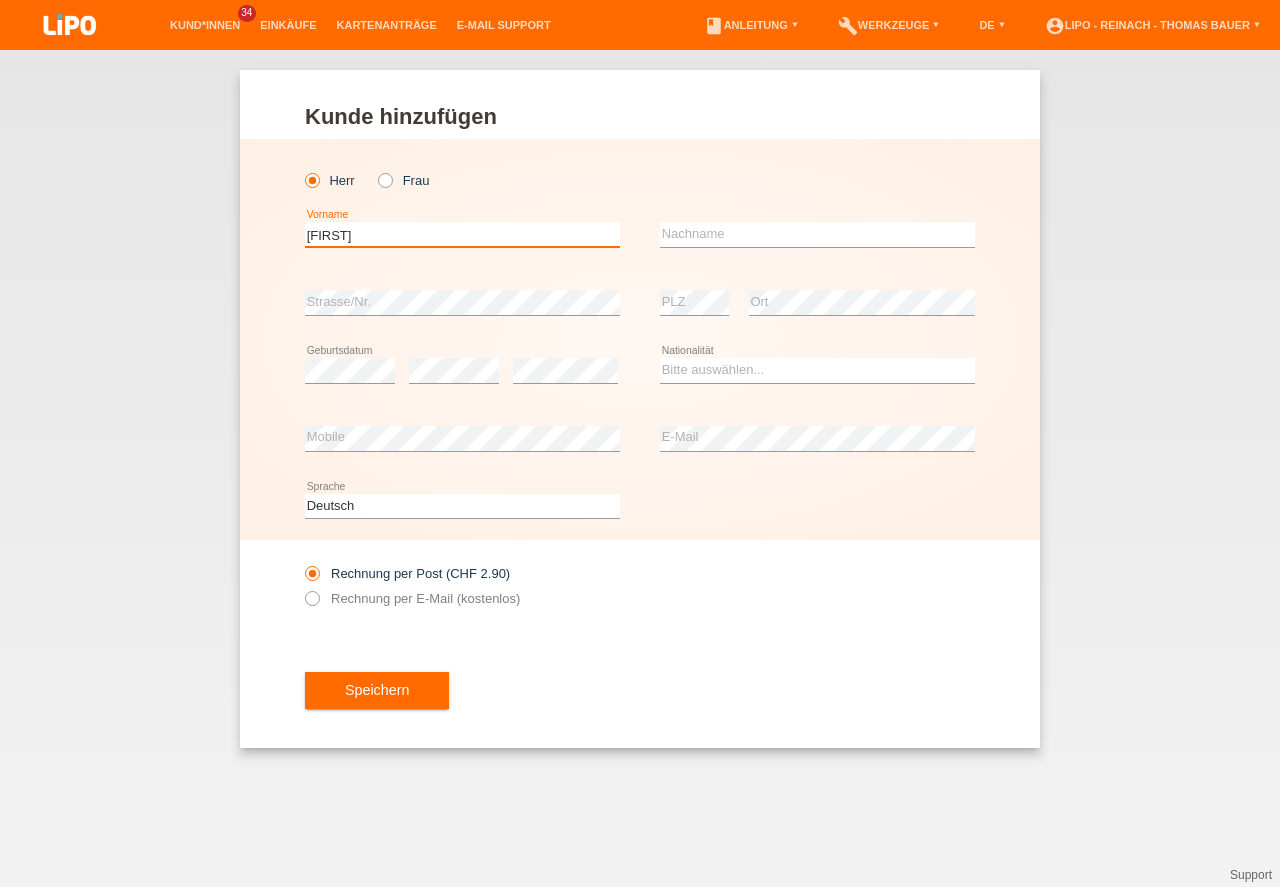 type on "Jeremy" 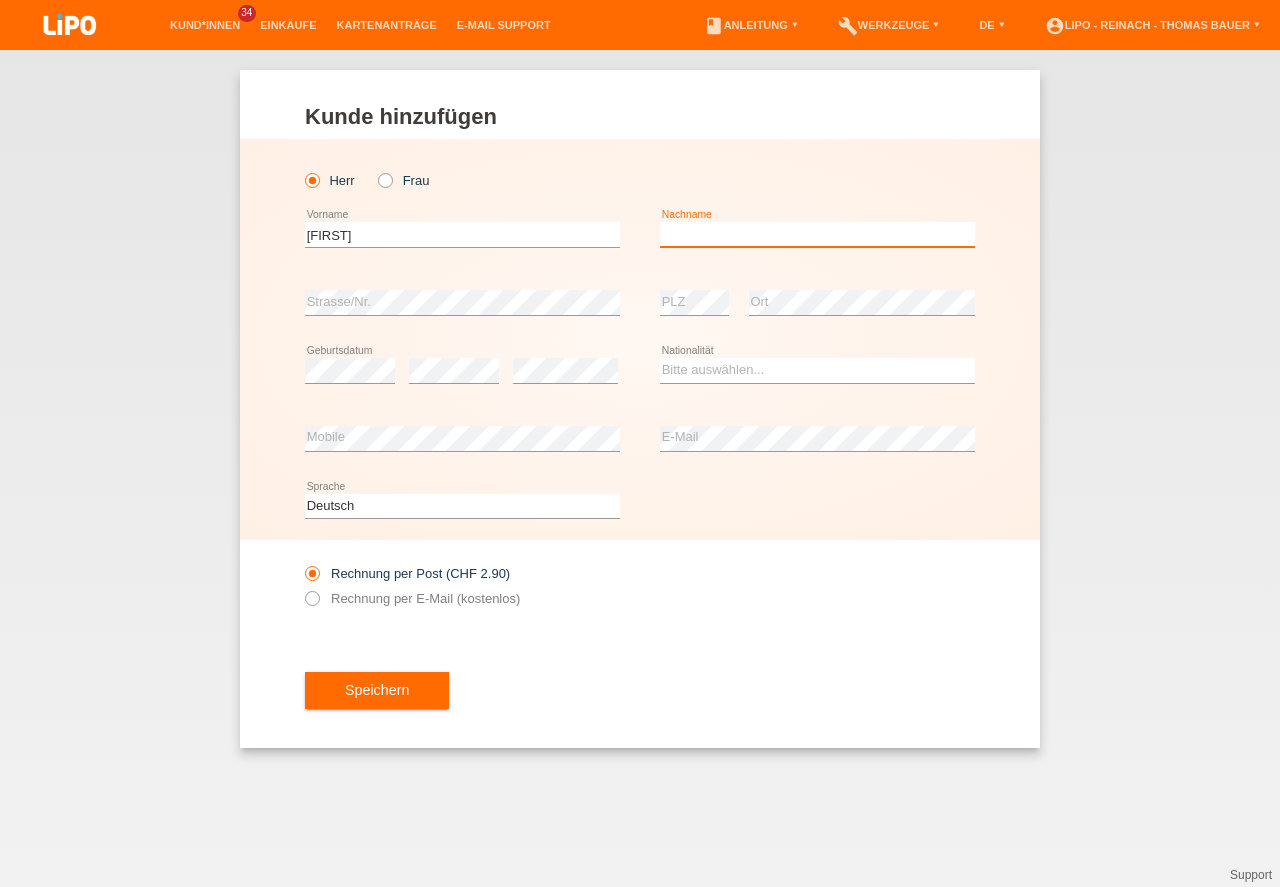 click at bounding box center (817, 234) 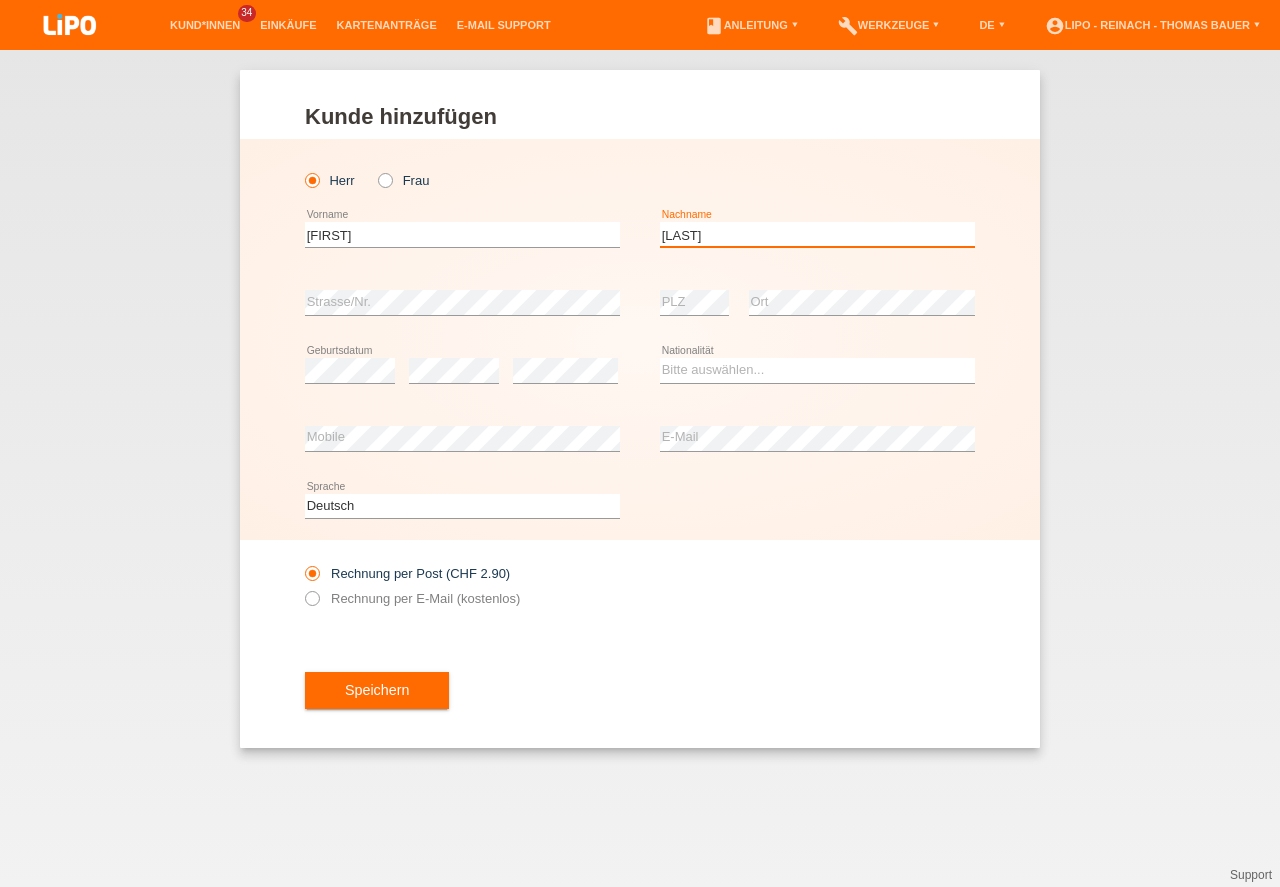 type on "Cudde" 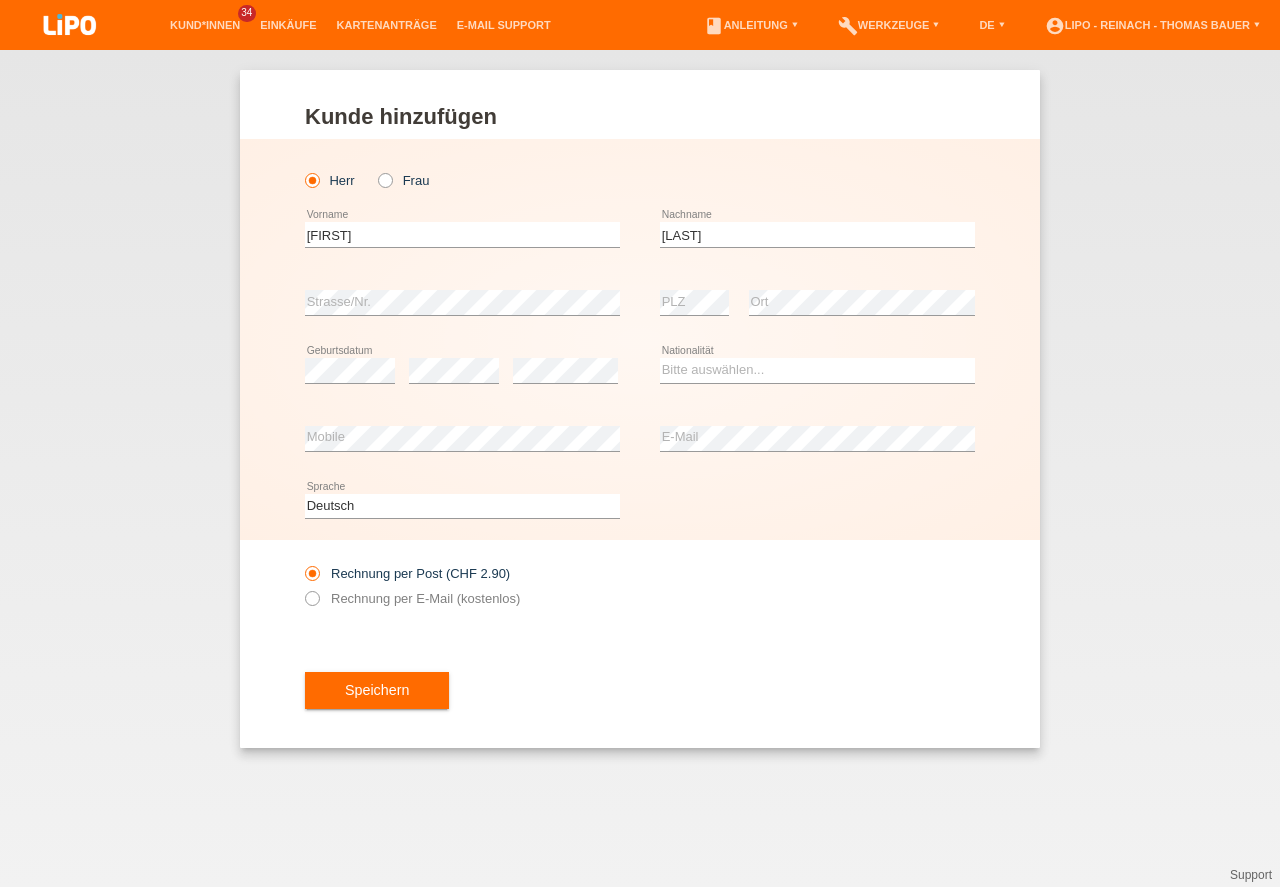 click on "error
Strasse/Nr." at bounding box center [462, 303] 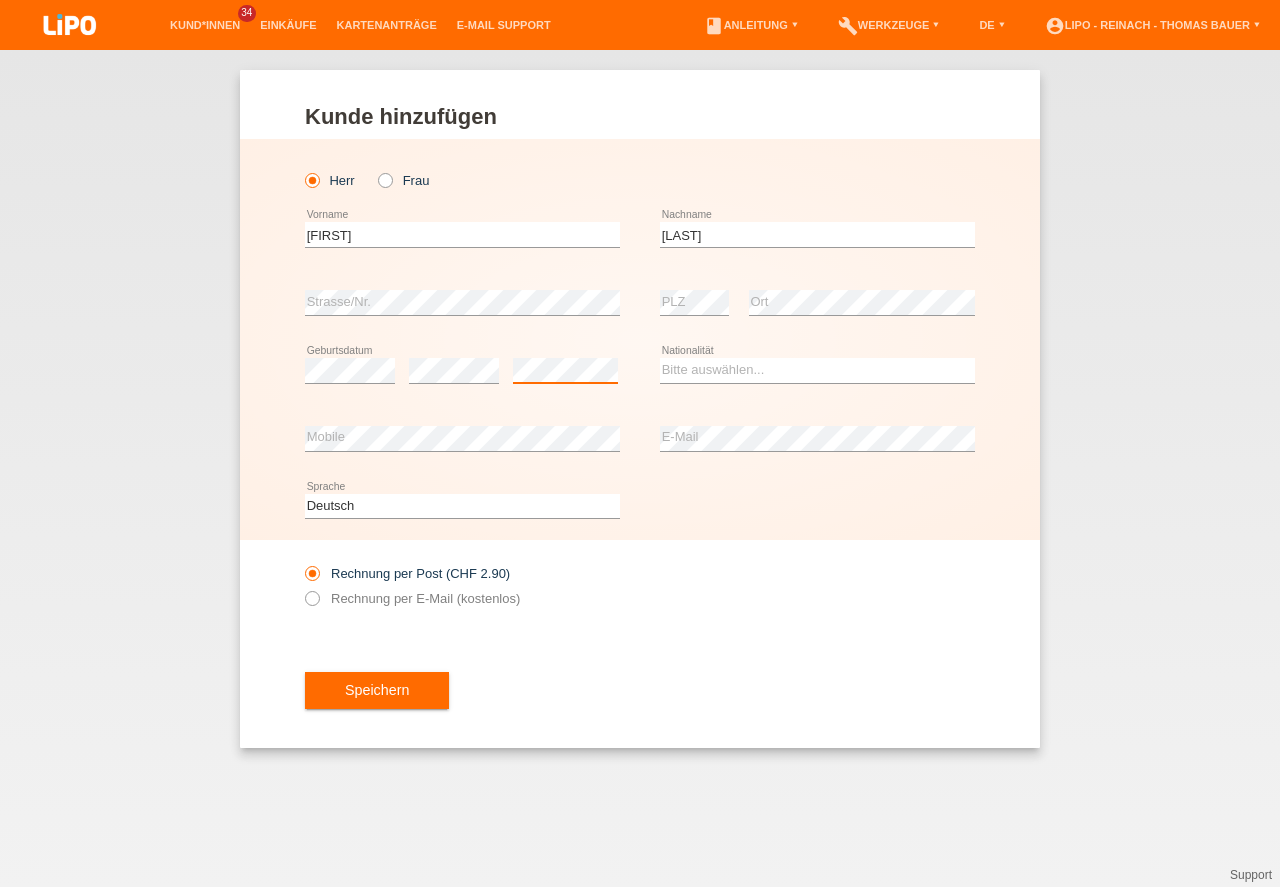 scroll, scrollTop: 0, scrollLeft: 0, axis: both 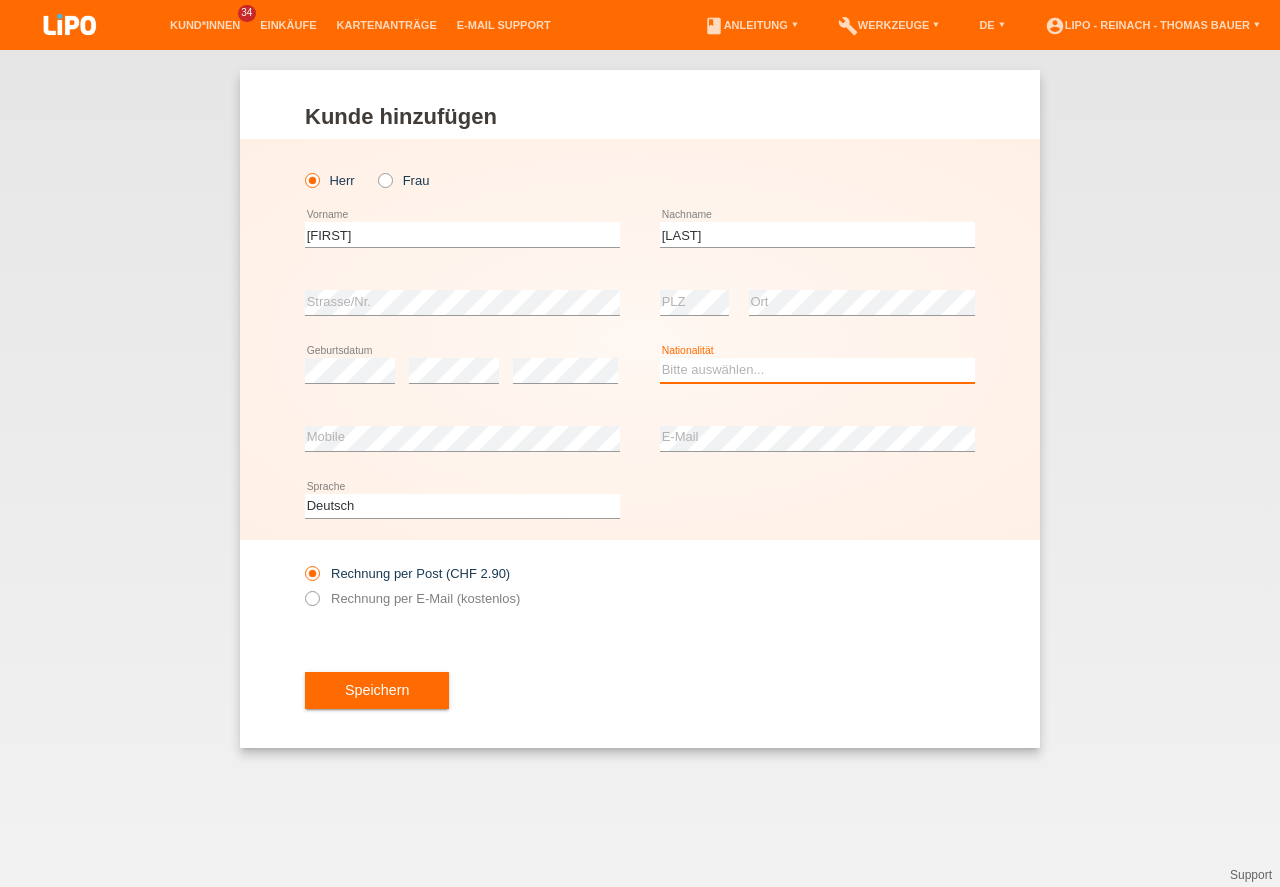 click on "Bitte auswählen...
Schweiz
Deutschland
Liechtenstein
Österreich
------------
Afghanistan
Ägypten
Åland
Albanien
Algerien" at bounding box center [817, 370] 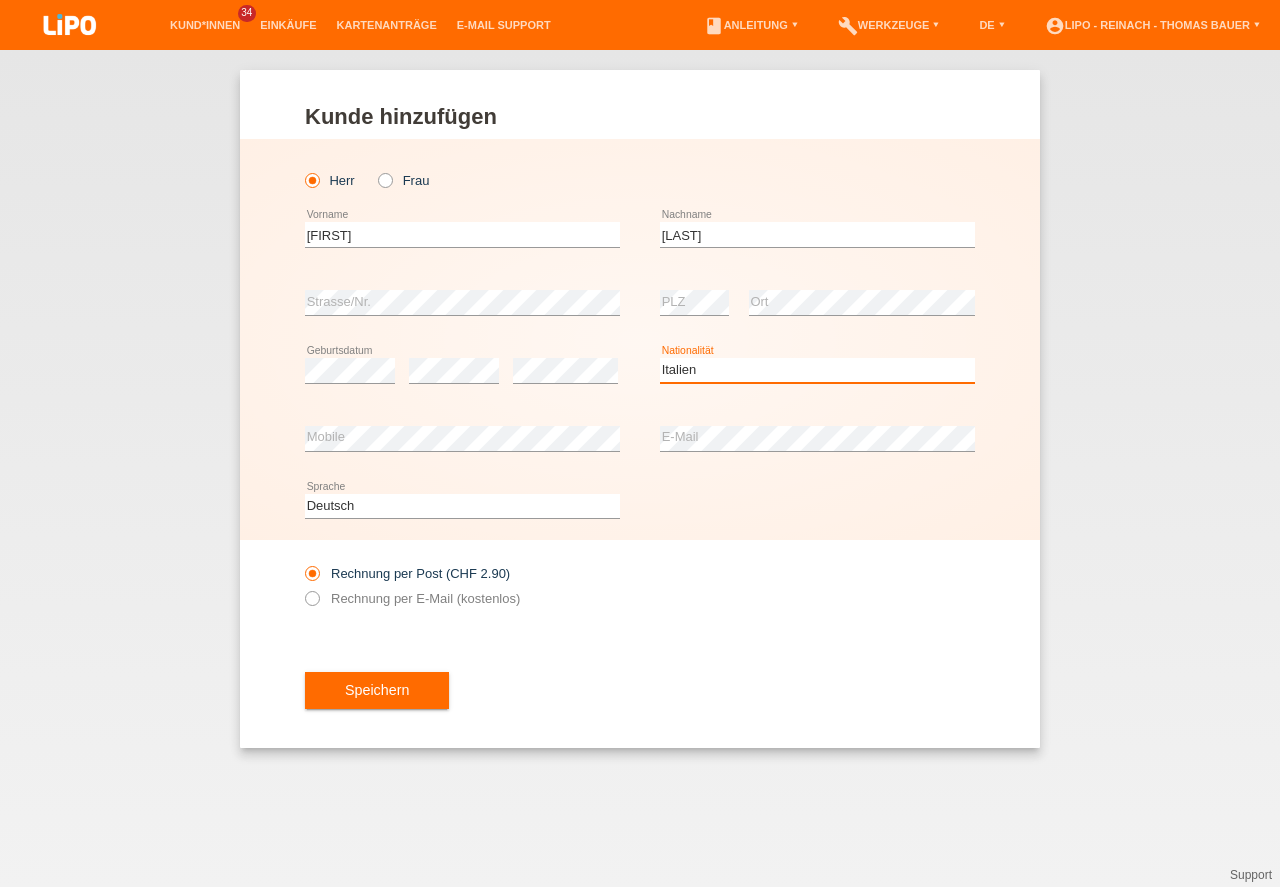 scroll, scrollTop: 0, scrollLeft: 0, axis: both 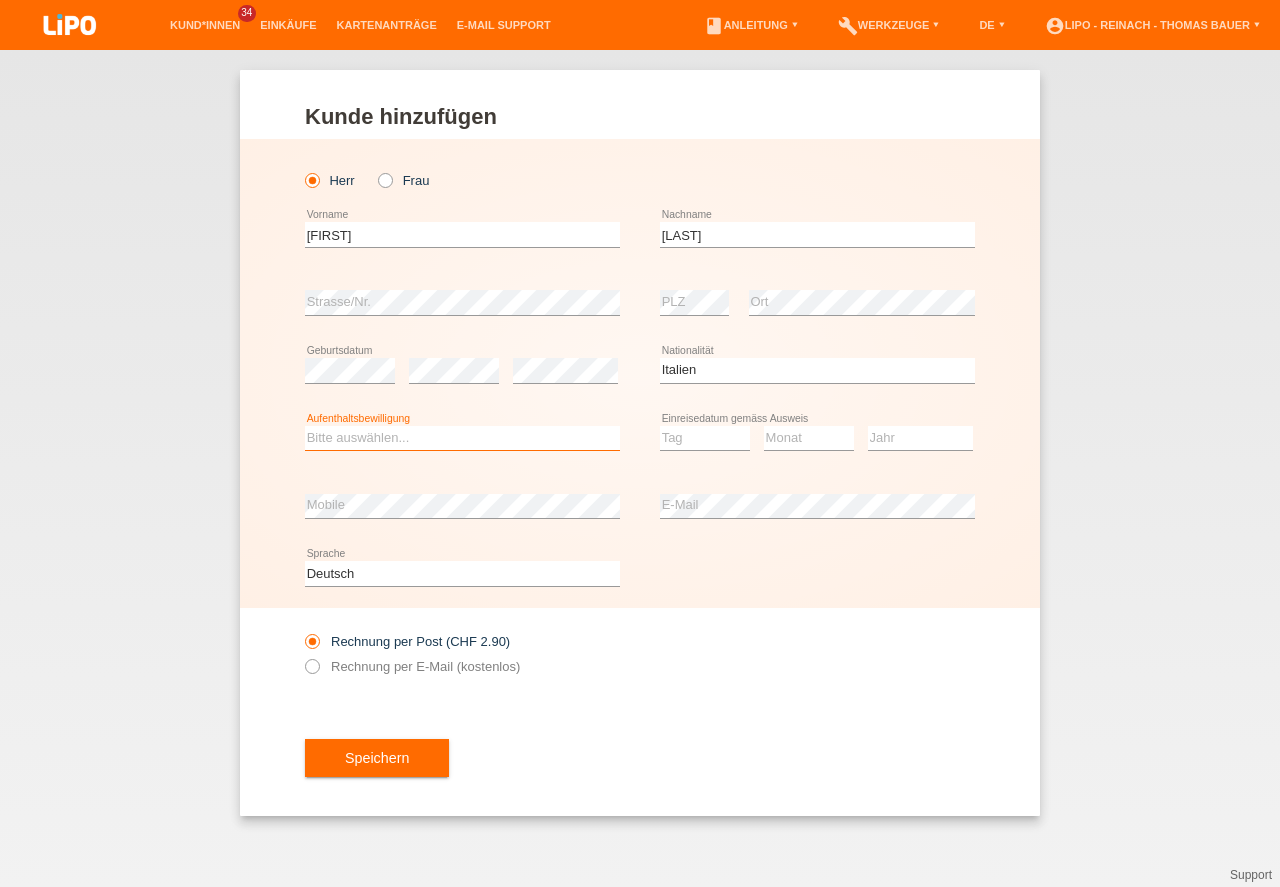click on "Bitte auswählen...
C
B
B - Flüchtlingsstatus
Andere" at bounding box center [462, 438] 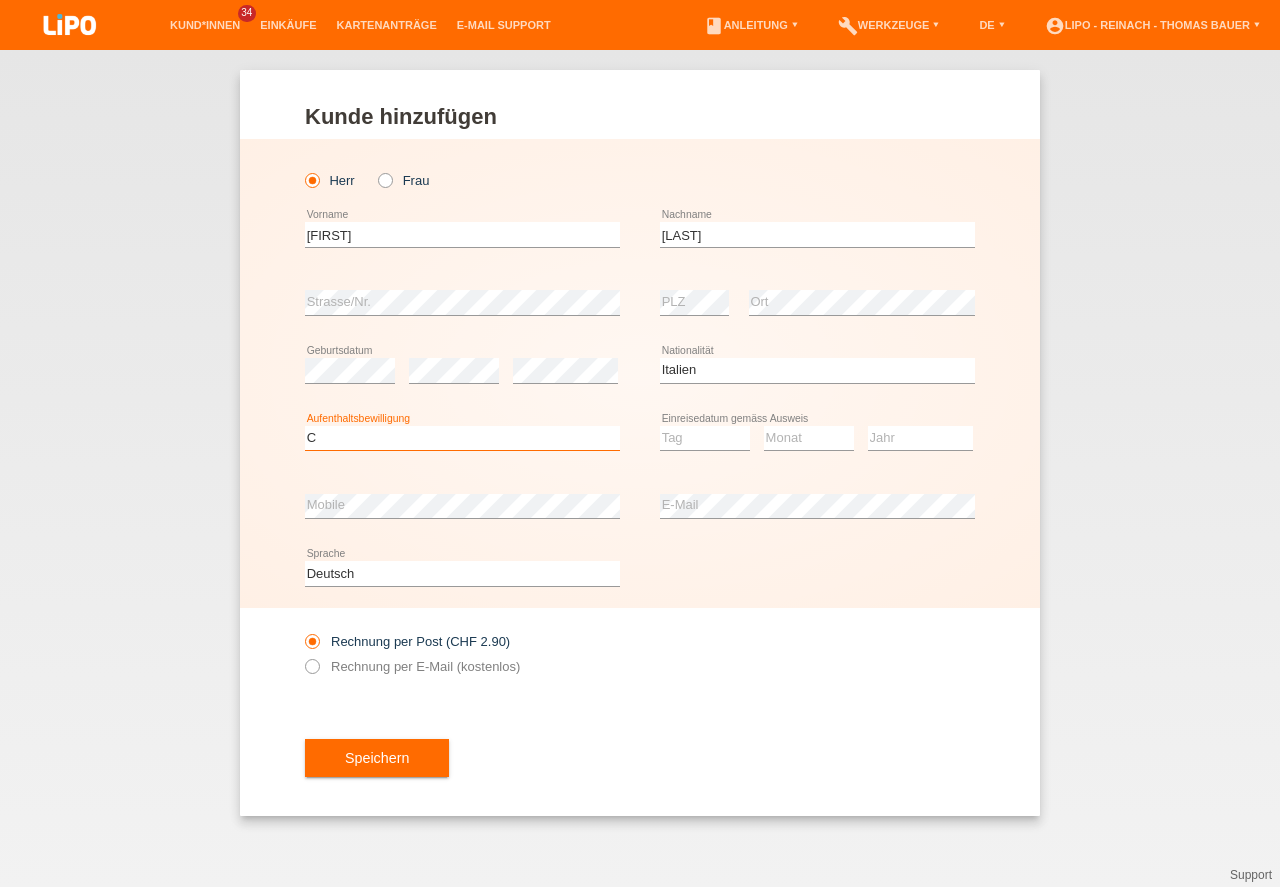 click on "C" at bounding box center [0, 0] 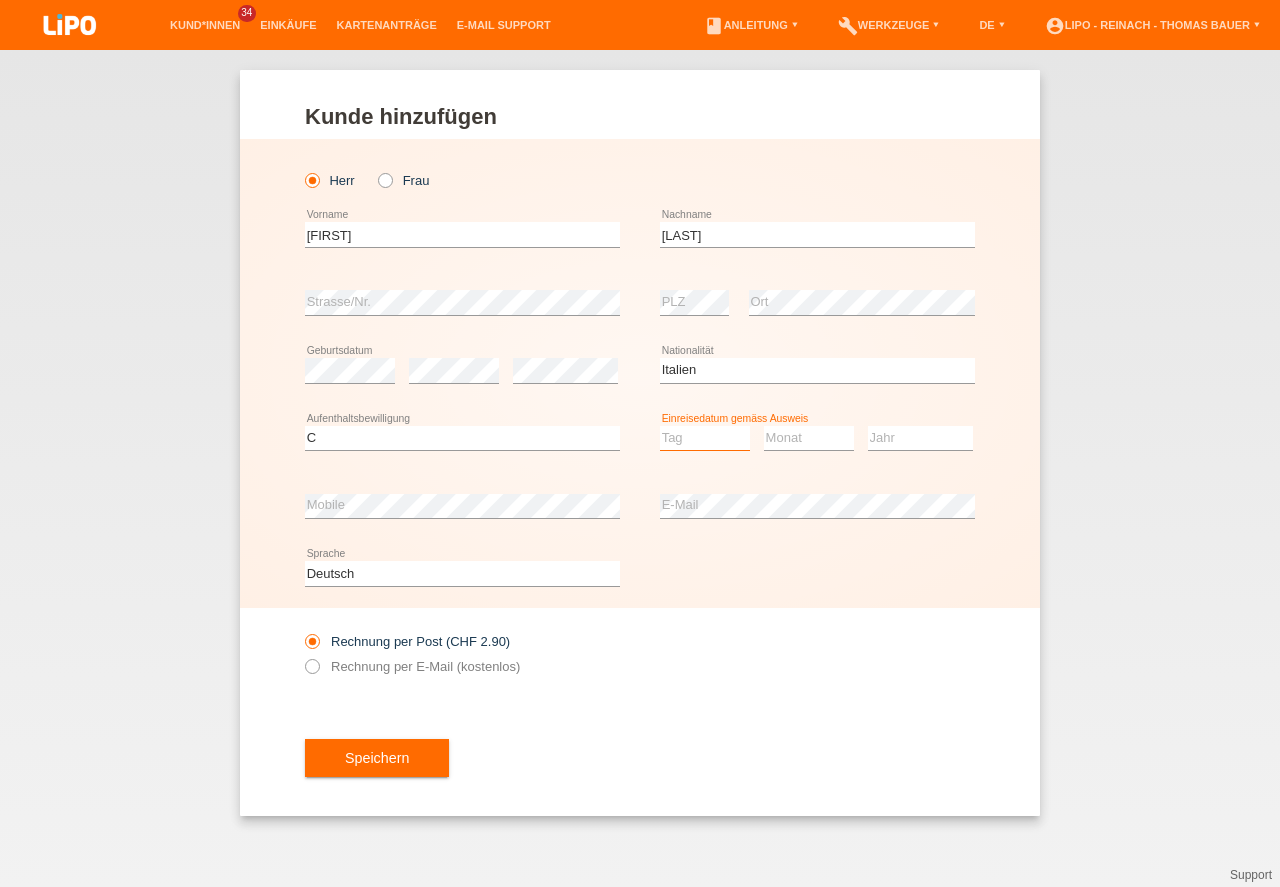 click on "Tag
01
02
03
04
05
06
07
08
09
10 11" at bounding box center [705, 438] 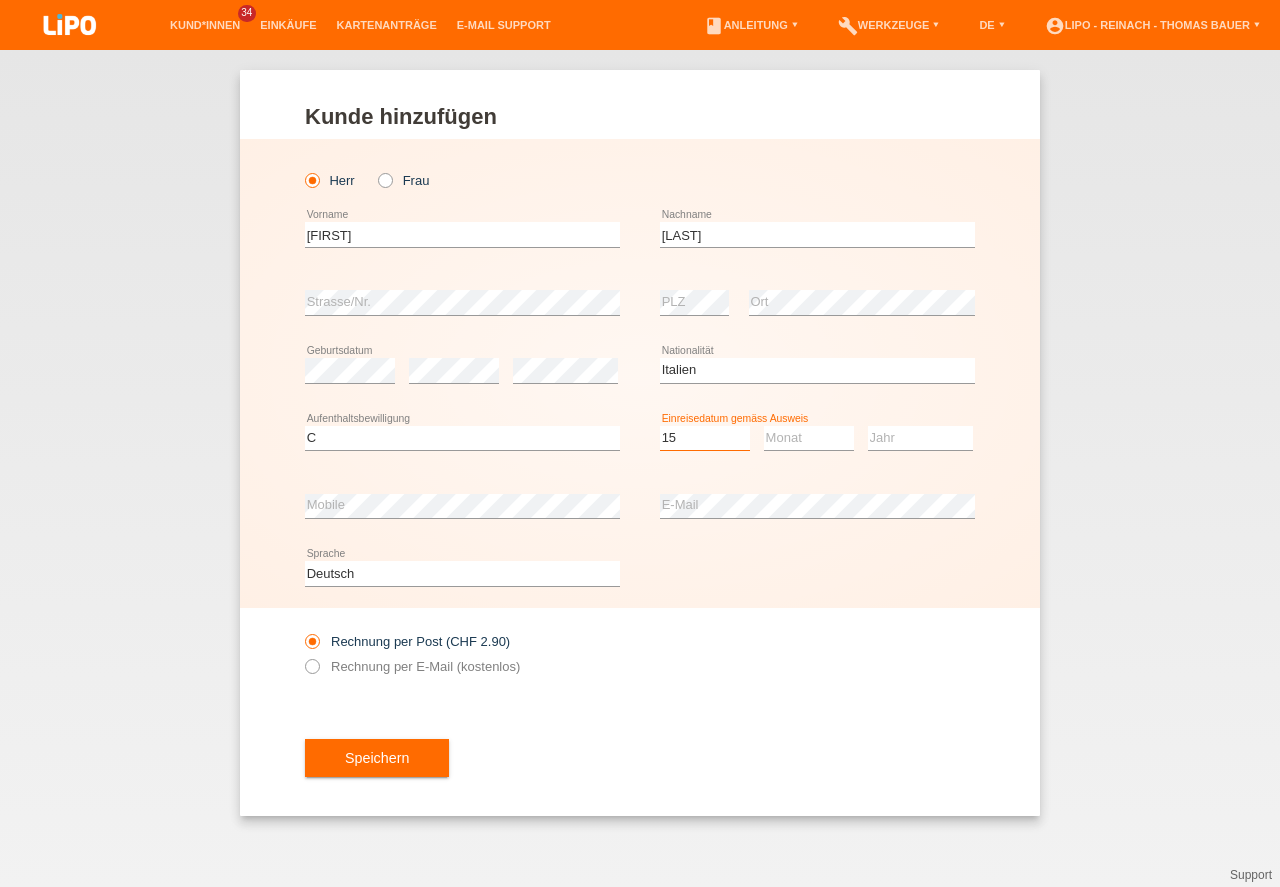 select on "15" 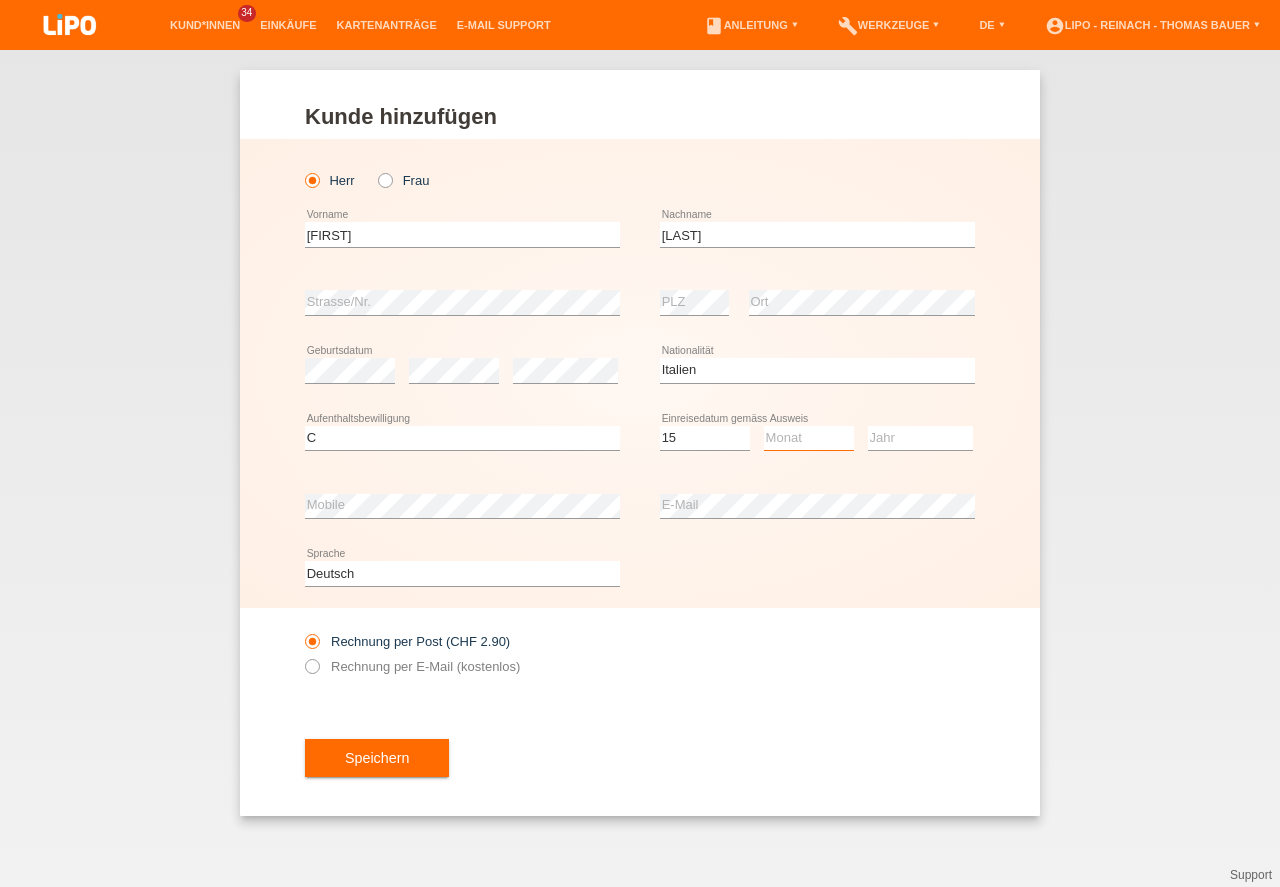 click on "Monat
01
02
03
04
05
06
07
08
09
10 11" at bounding box center (809, 438) 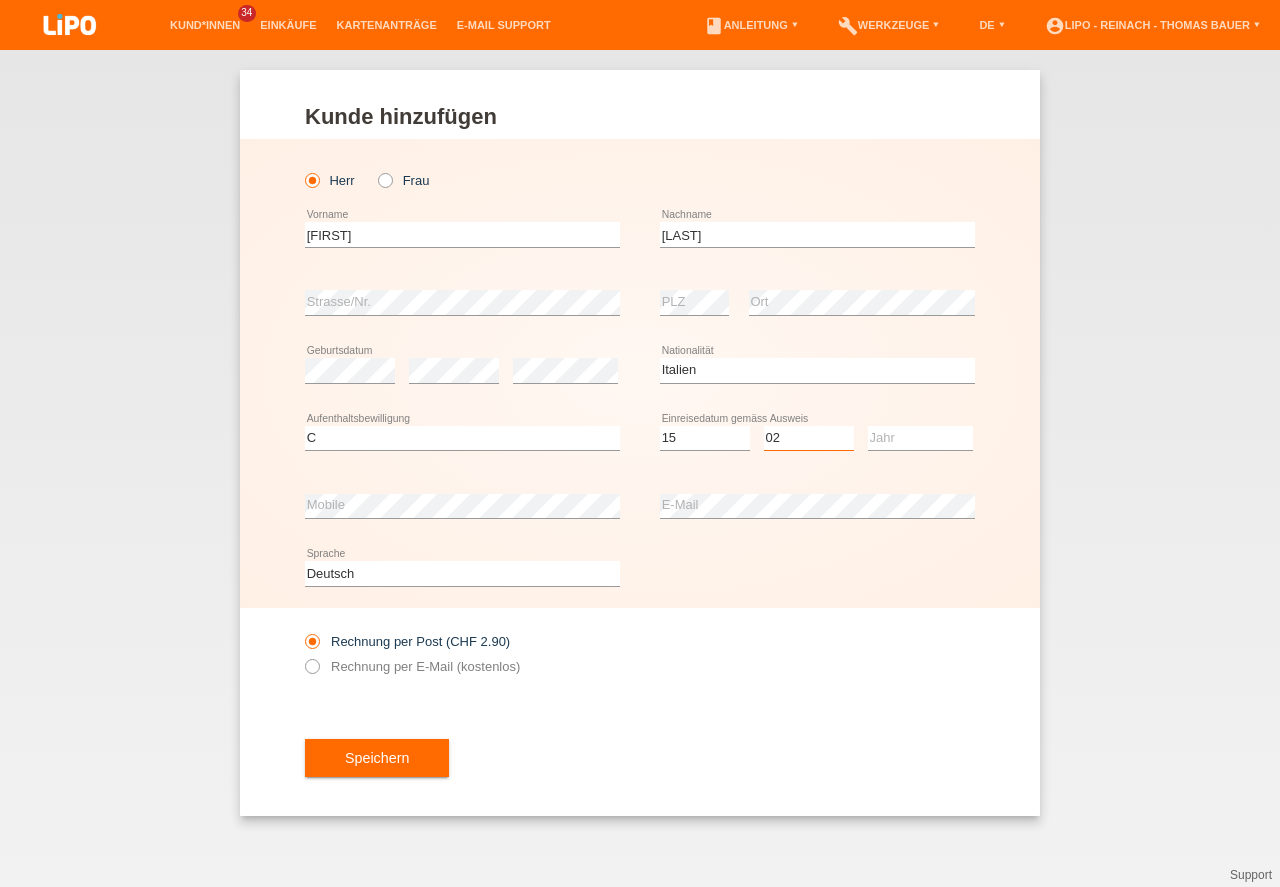 click on "02" at bounding box center [0, 0] 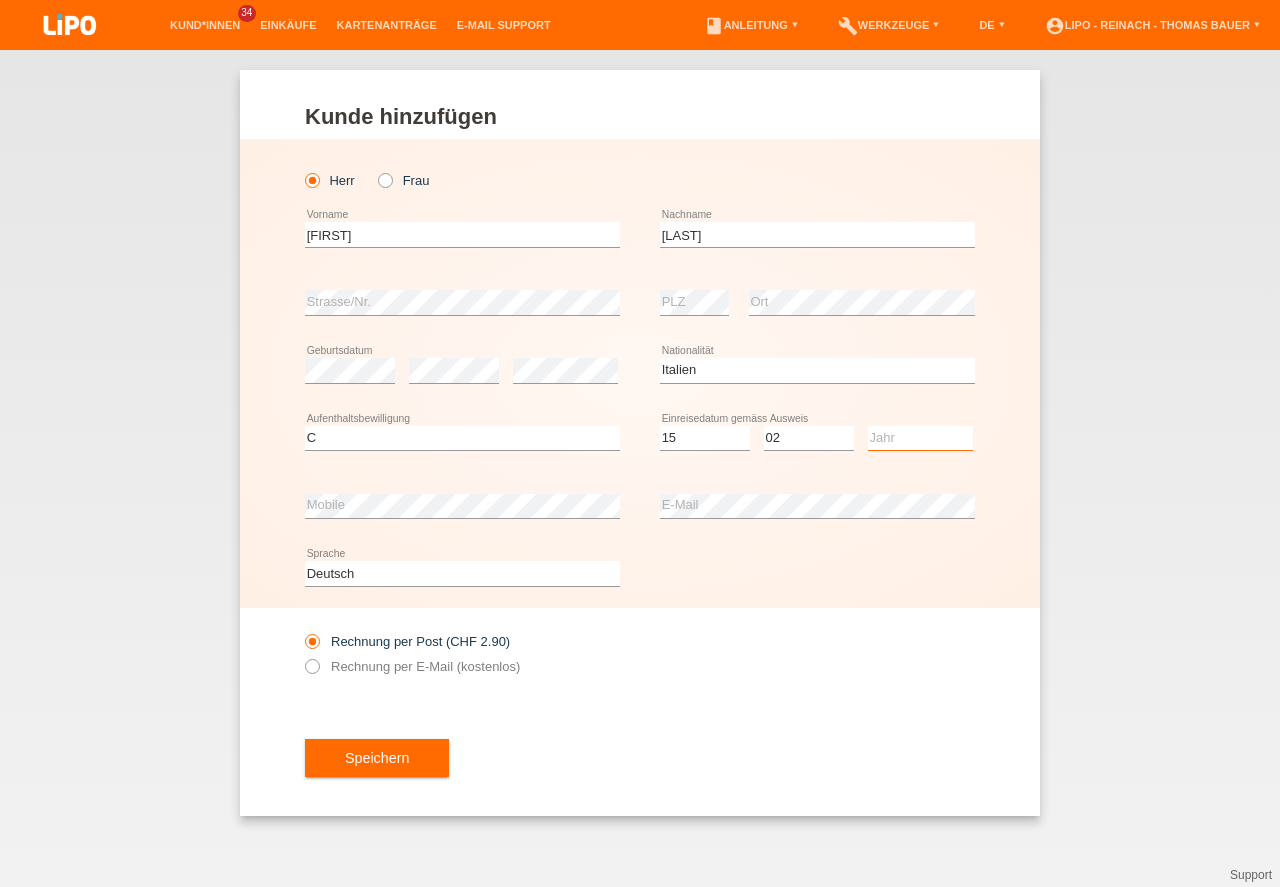 click on "Jahr
2025
2024
2023
2022
2021
2020
2019
2018
2017 2016 2015 2014 2013 2012 2011 2010 2009 2008 2007 2006 2005 2004 2003 2002 2001" at bounding box center (920, 438) 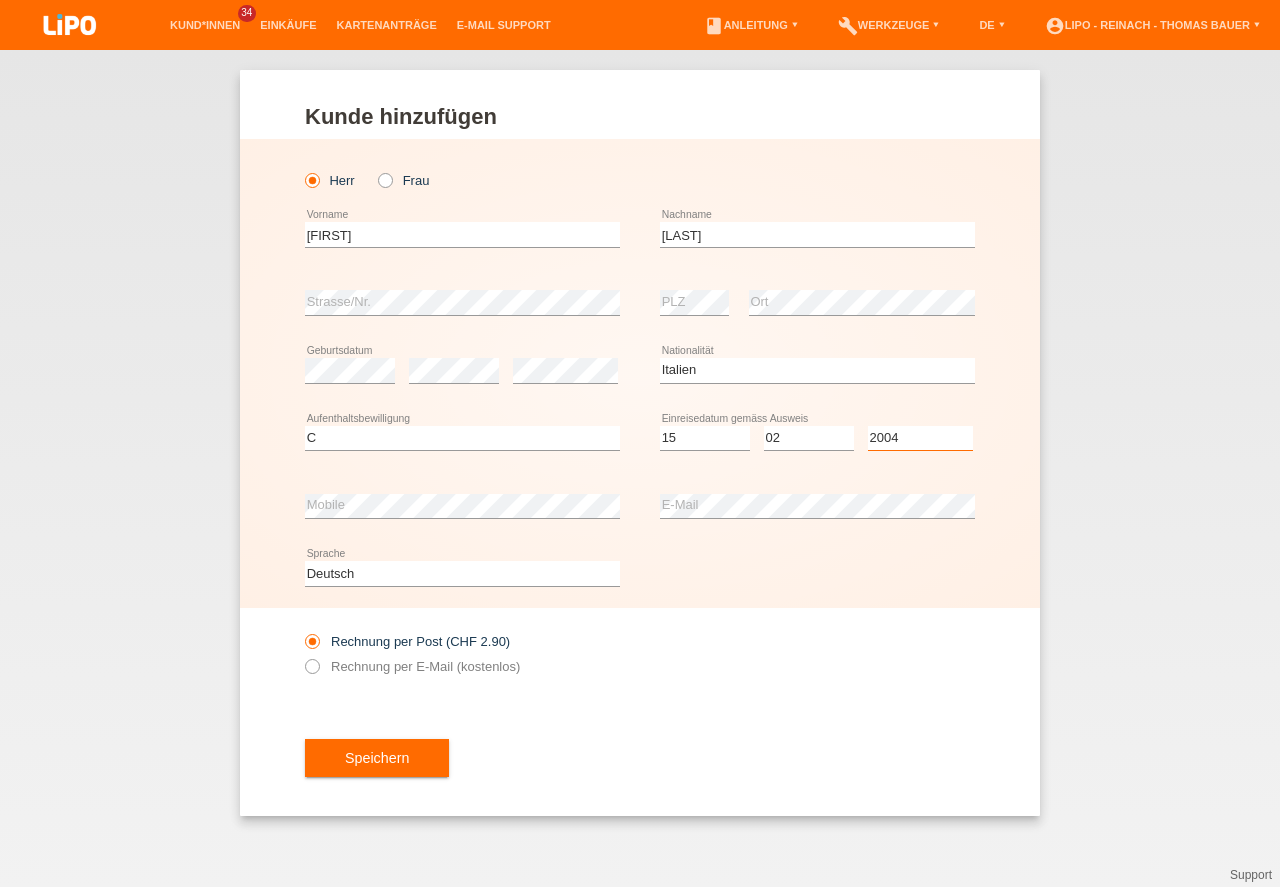 scroll, scrollTop: 0, scrollLeft: 0, axis: both 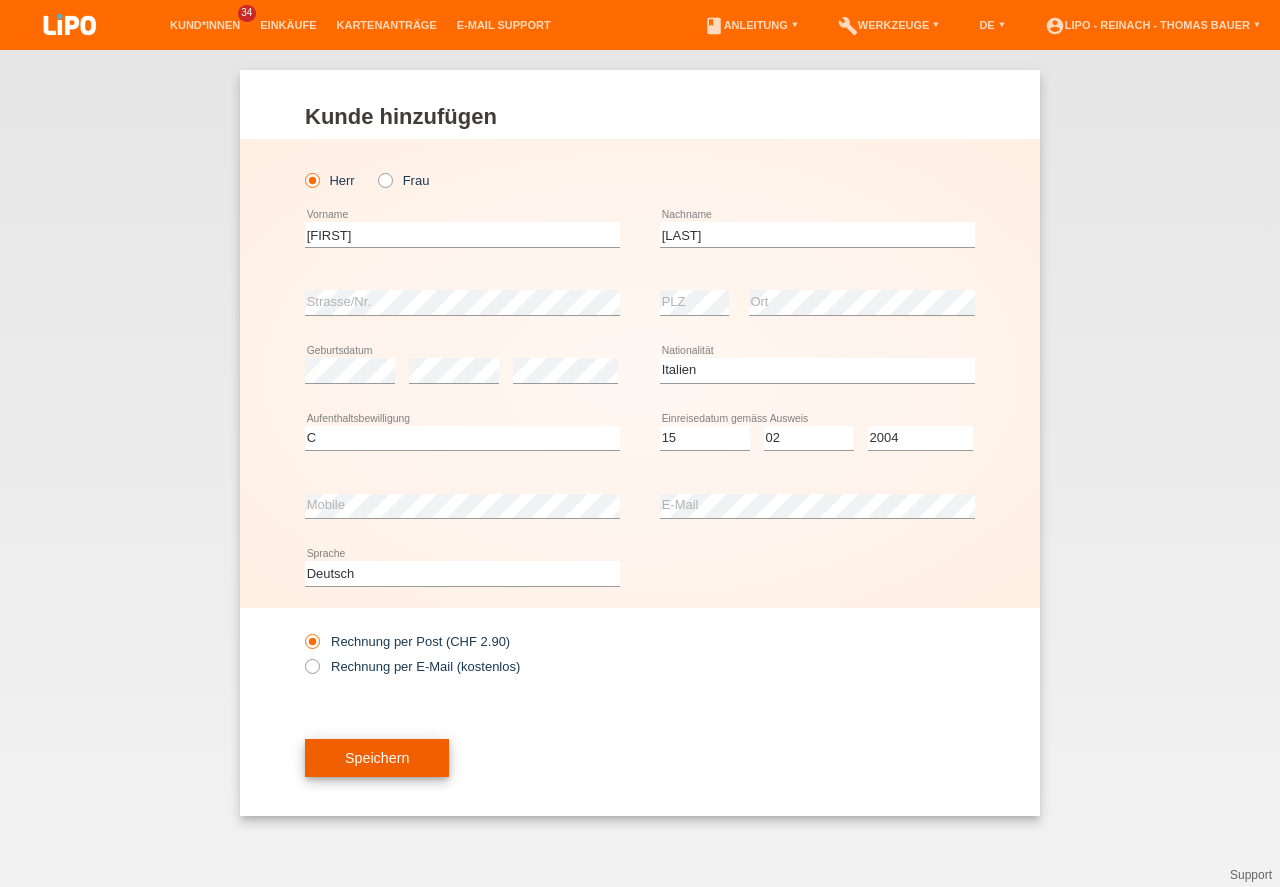 drag, startPoint x: 885, startPoint y: 775, endPoint x: 380, endPoint y: 766, distance: 505.0802 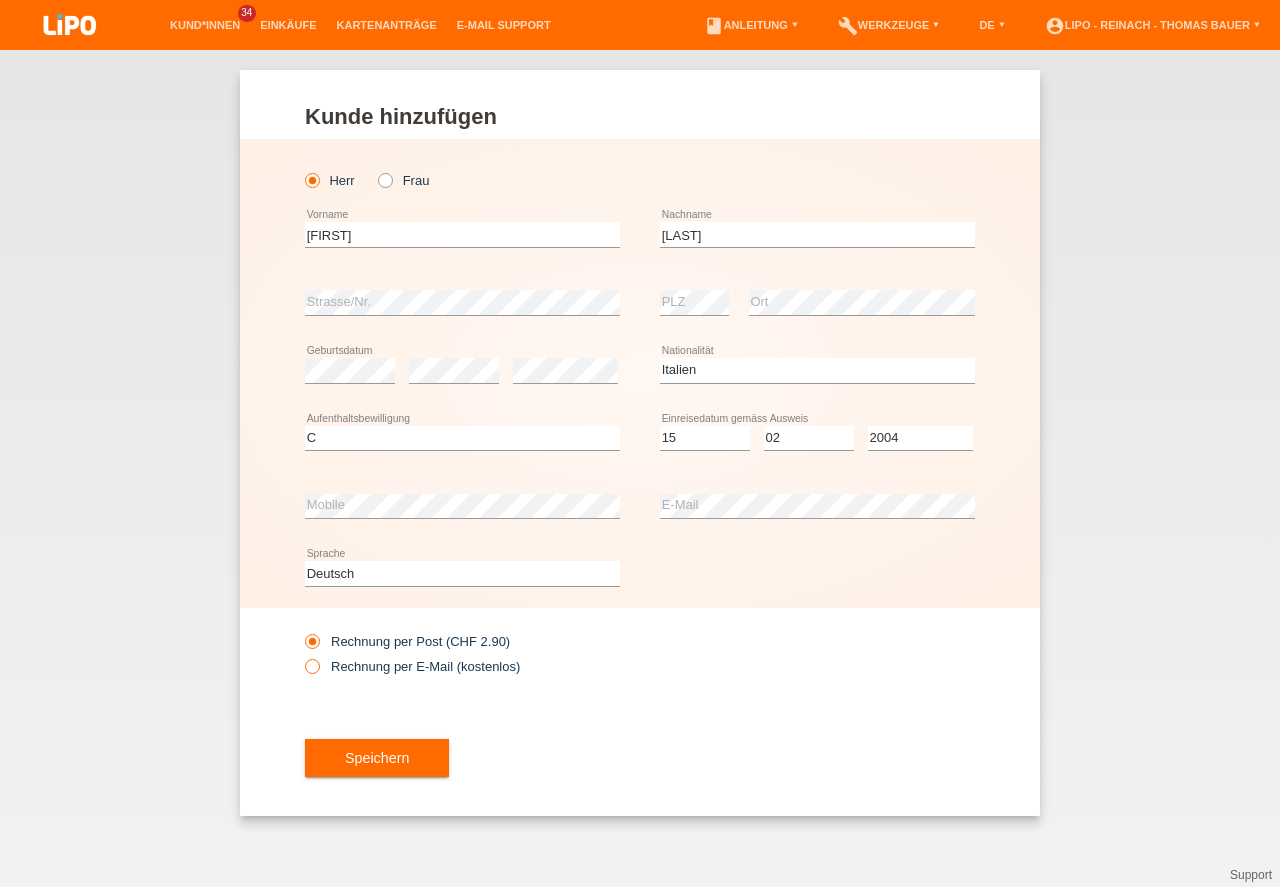 click at bounding box center (302, 656) 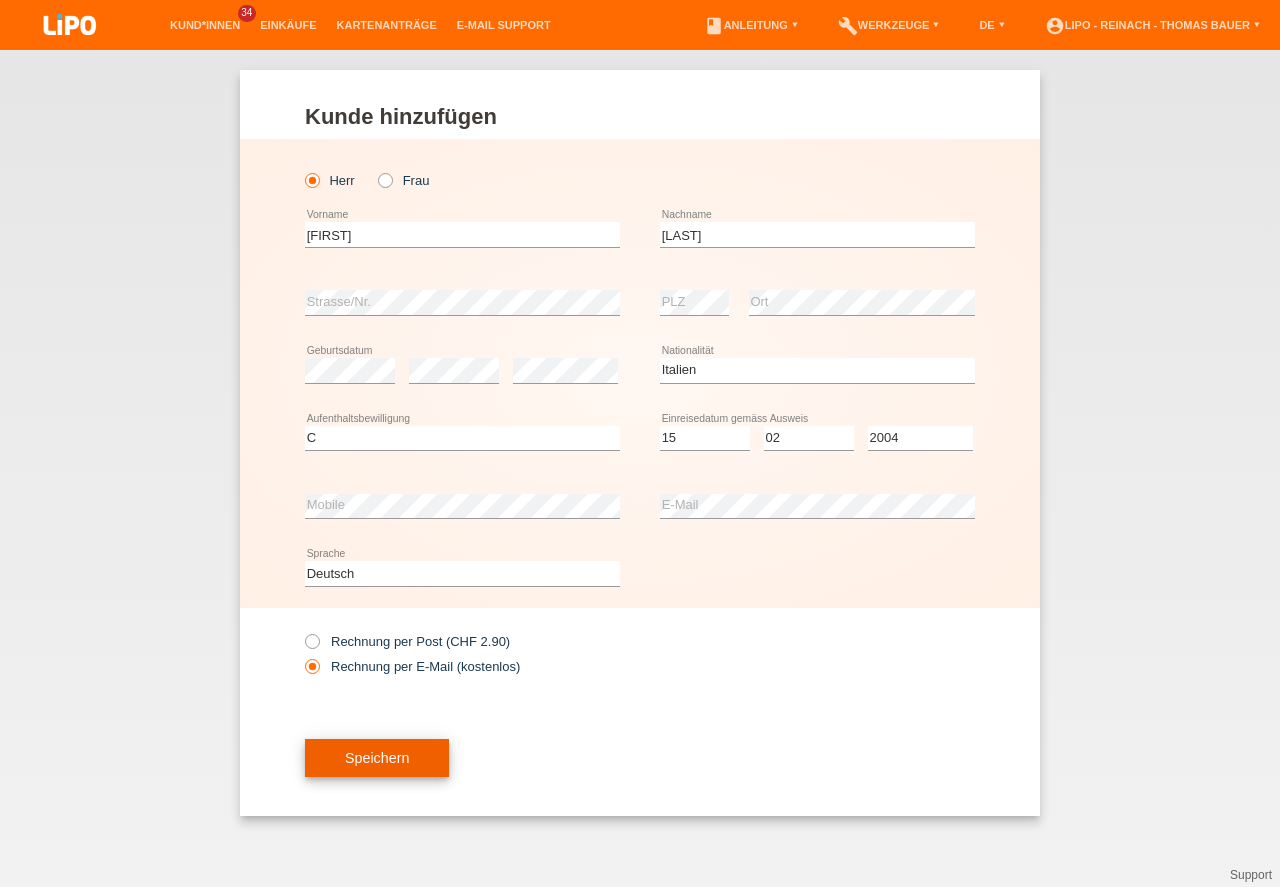 click on "Speichern" at bounding box center (377, 758) 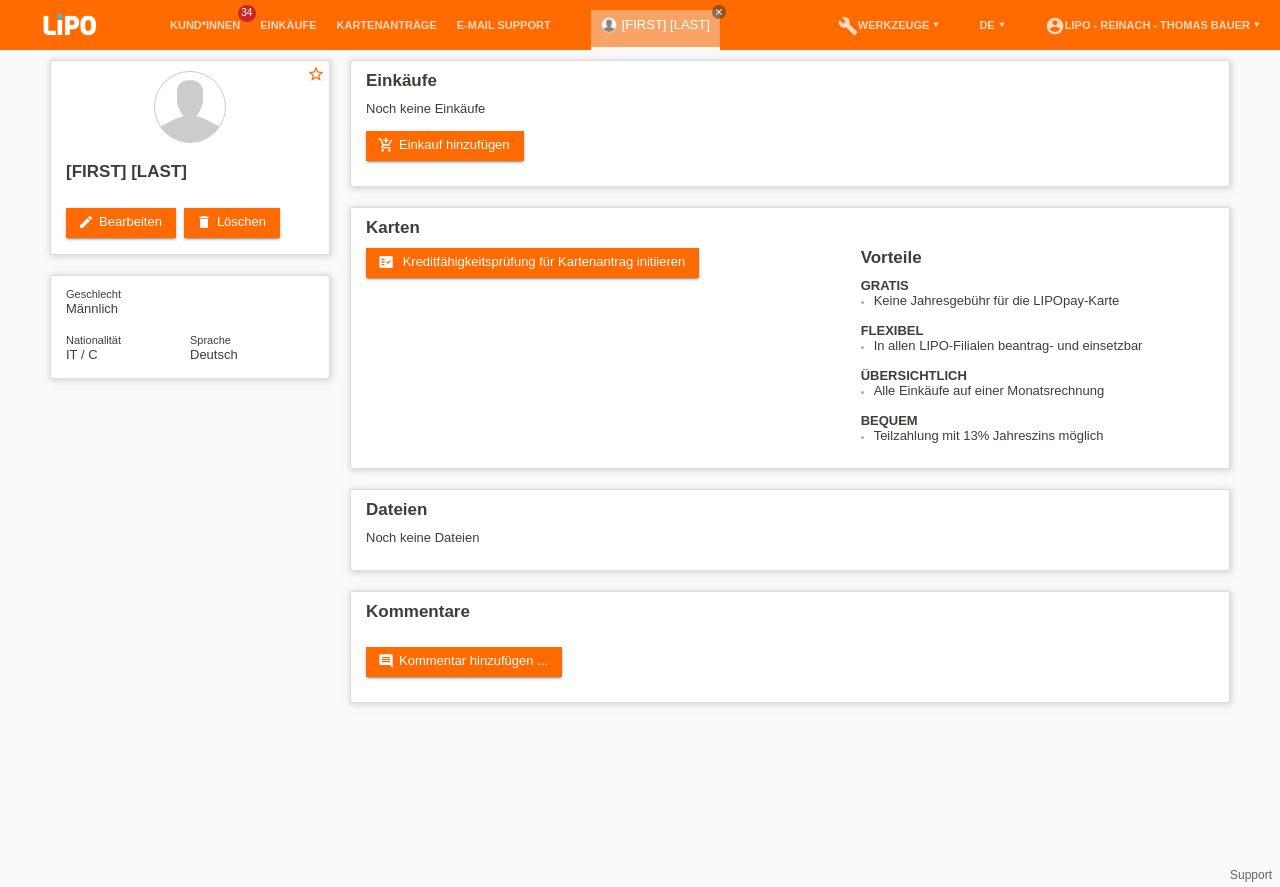 scroll, scrollTop: 0, scrollLeft: 0, axis: both 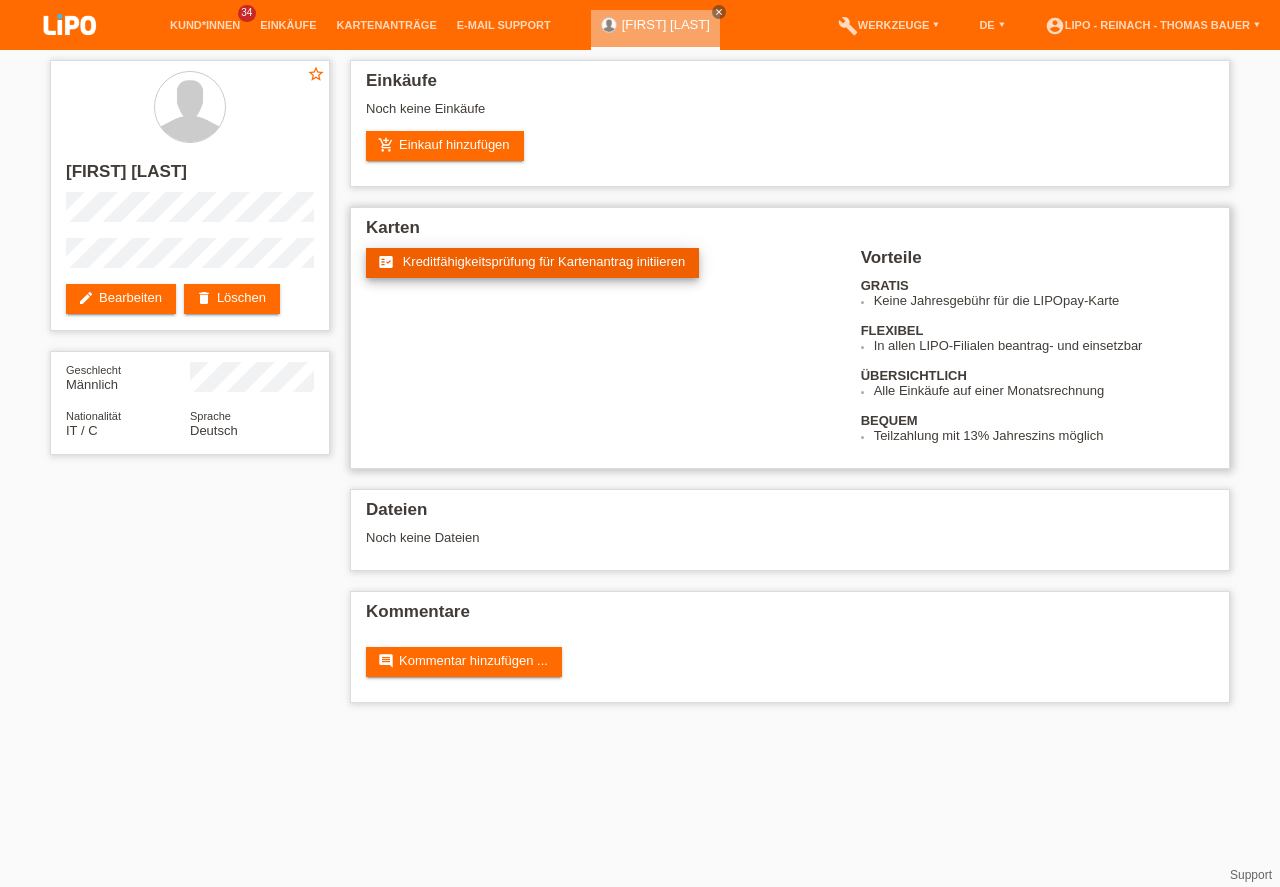 click on "Kreditfähigkeitsprüfung für Kartenantrag initiieren" at bounding box center [544, 261] 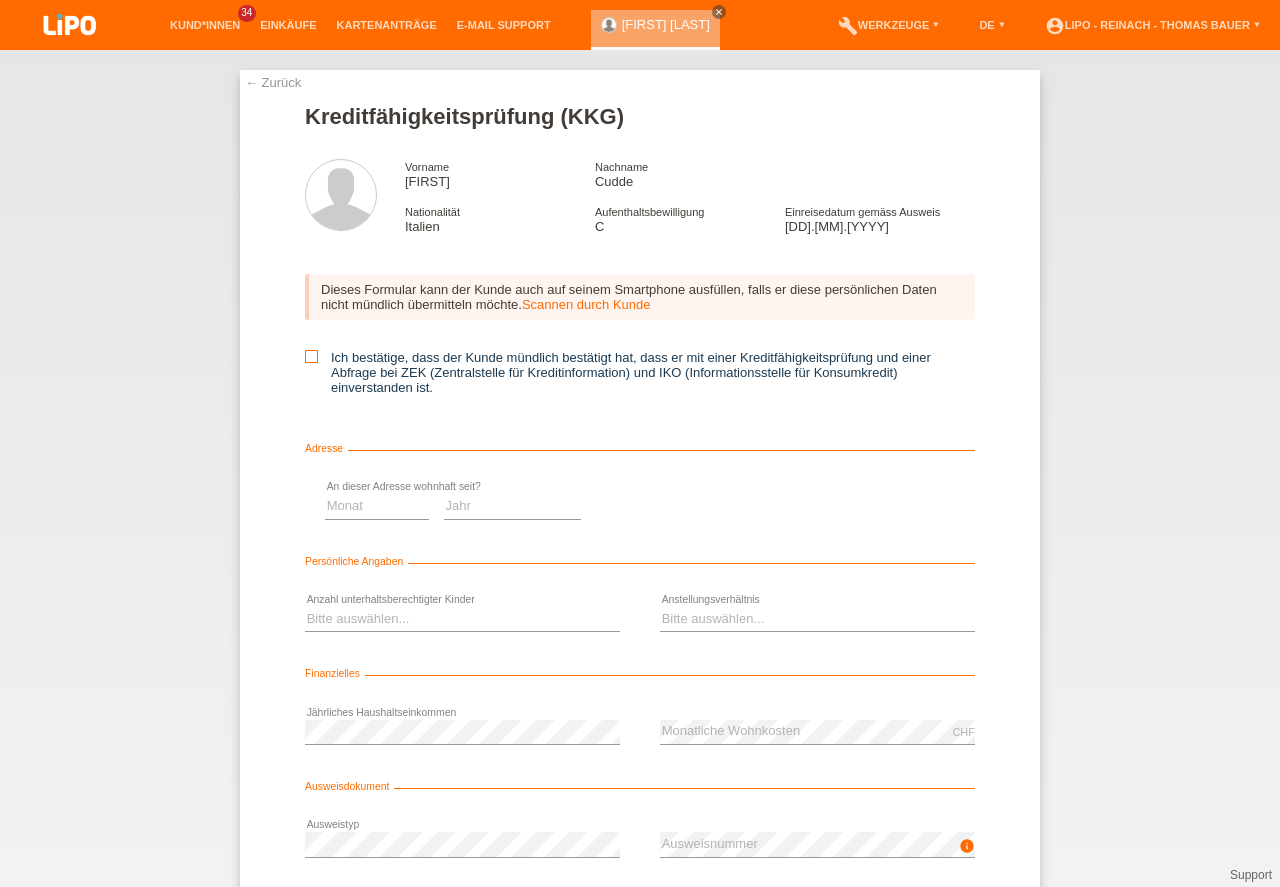 scroll, scrollTop: 0, scrollLeft: 0, axis: both 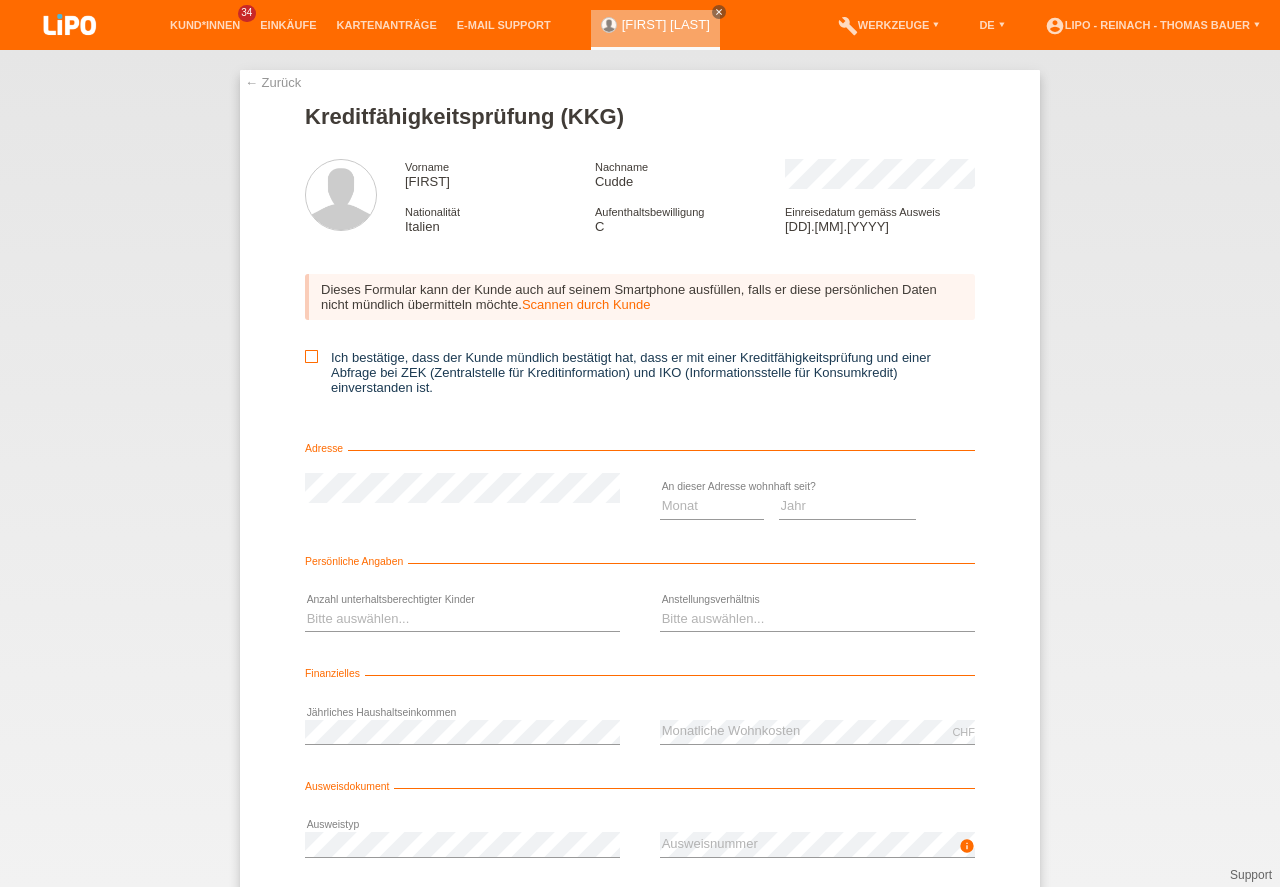 click at bounding box center [311, 356] 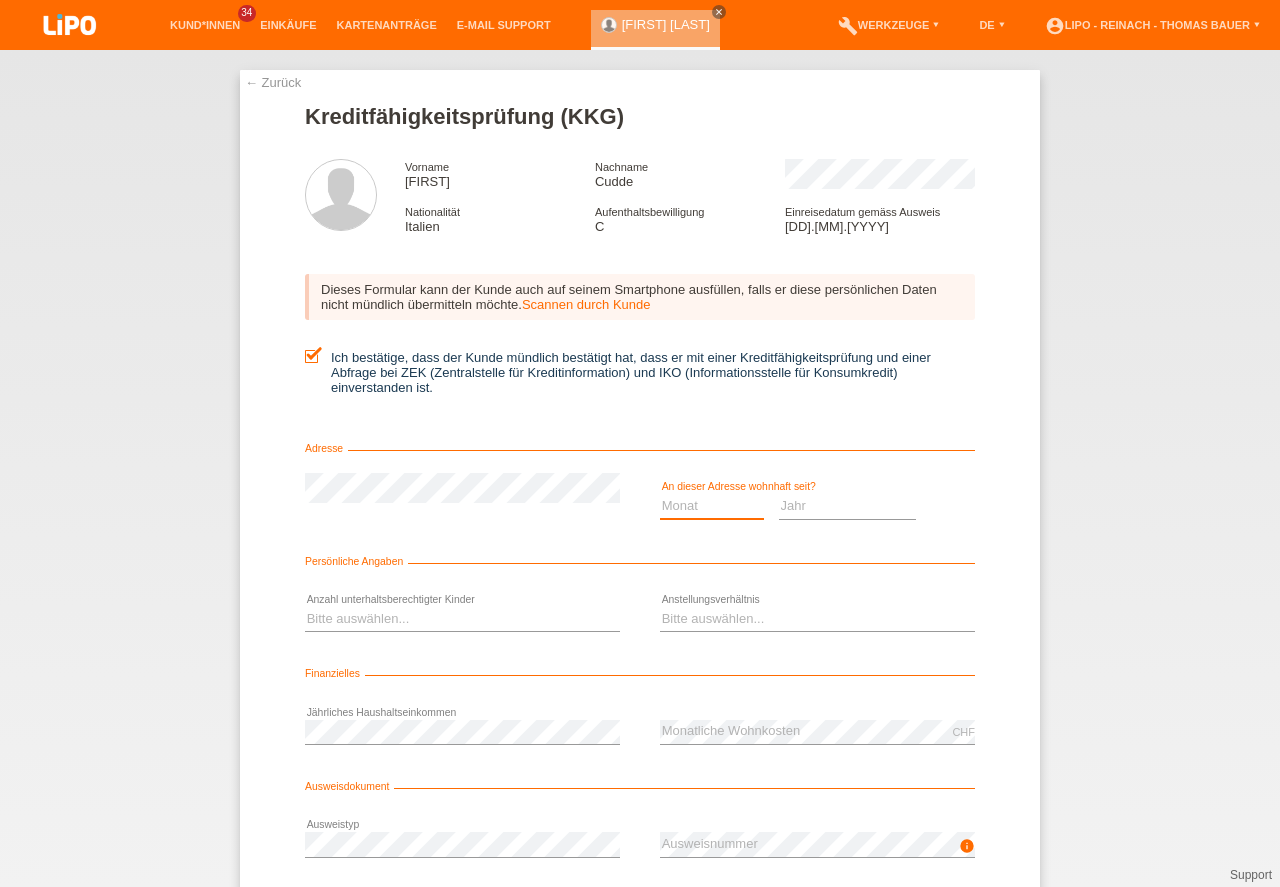 click on "Monat
01
02
03
04
05
06
07
08
09
10" at bounding box center (712, 506) 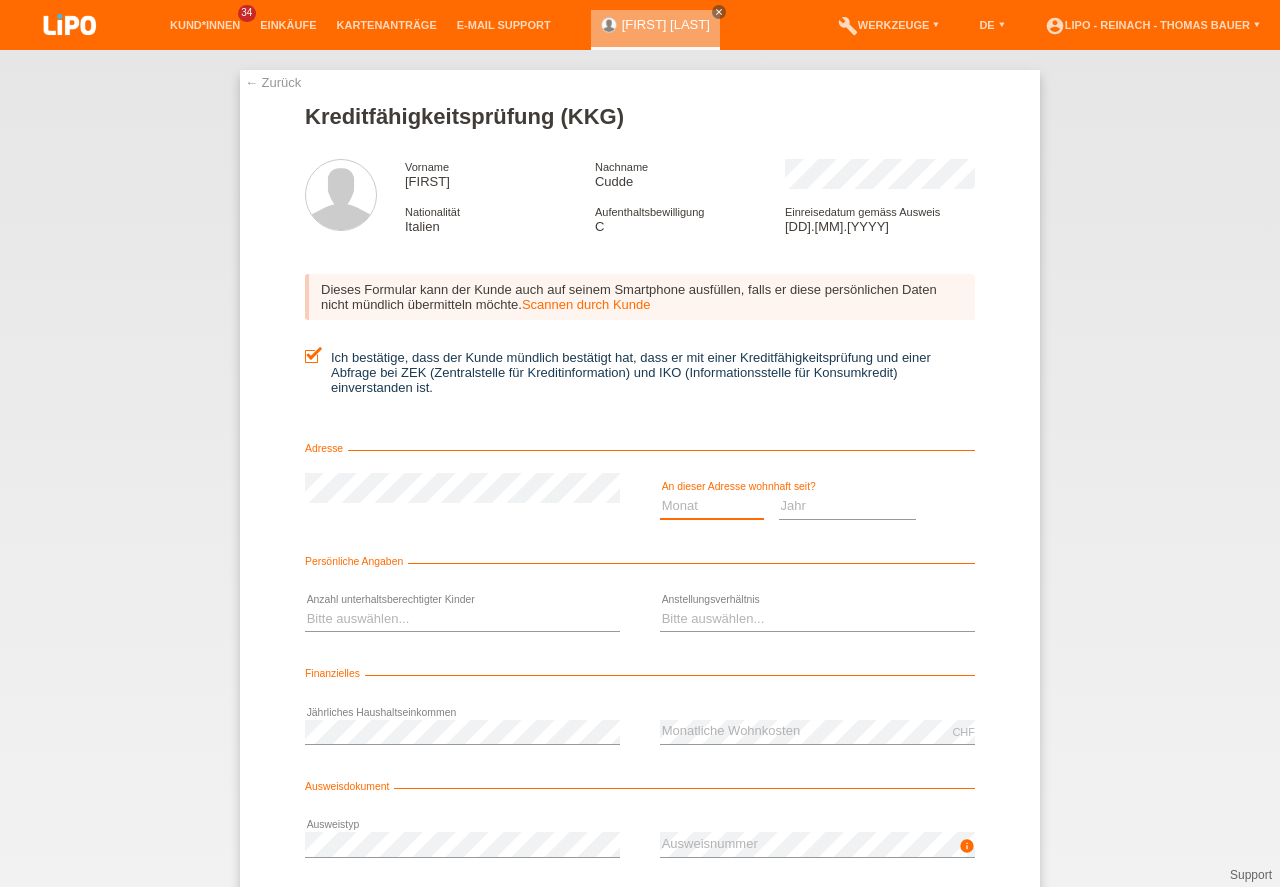 select on "01" 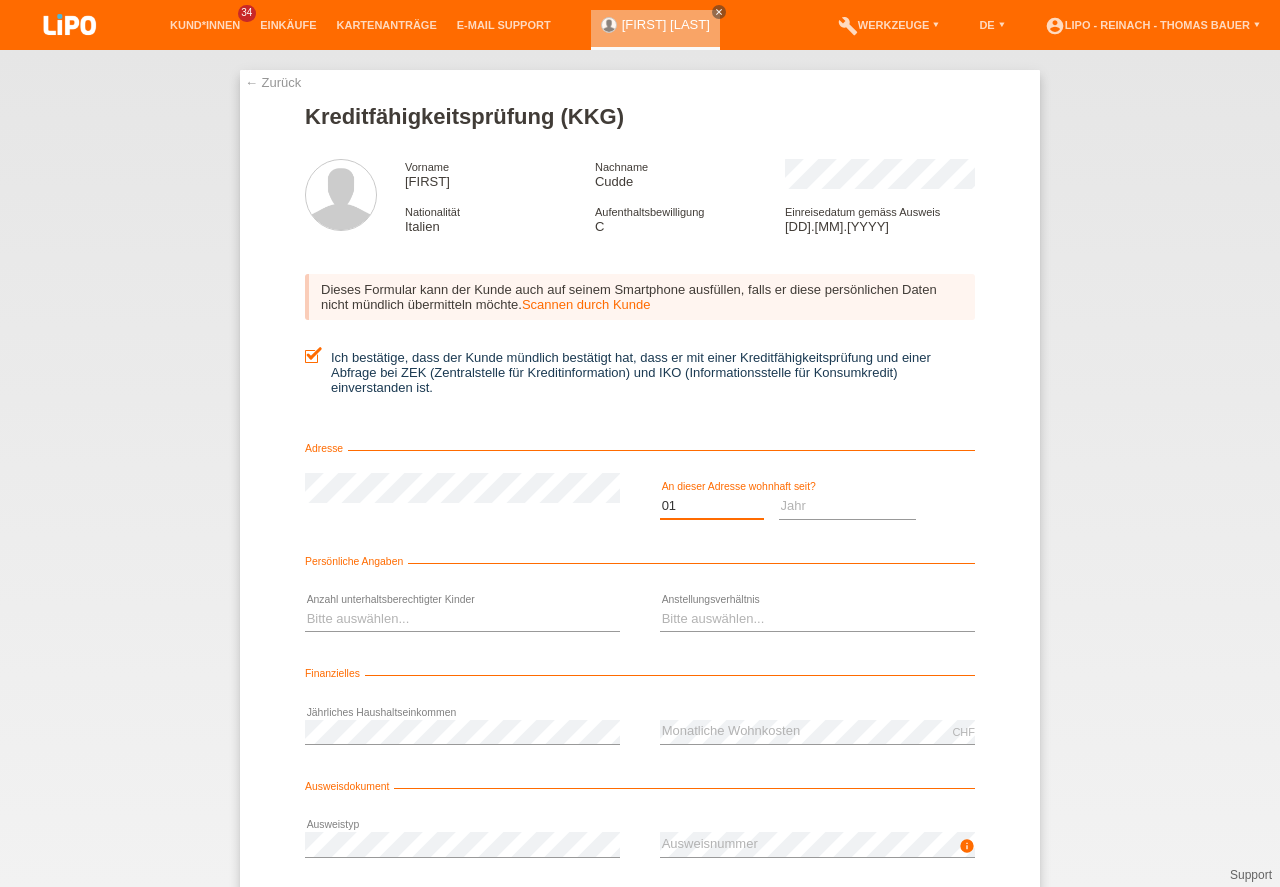 click on "01" at bounding box center [0, 0] 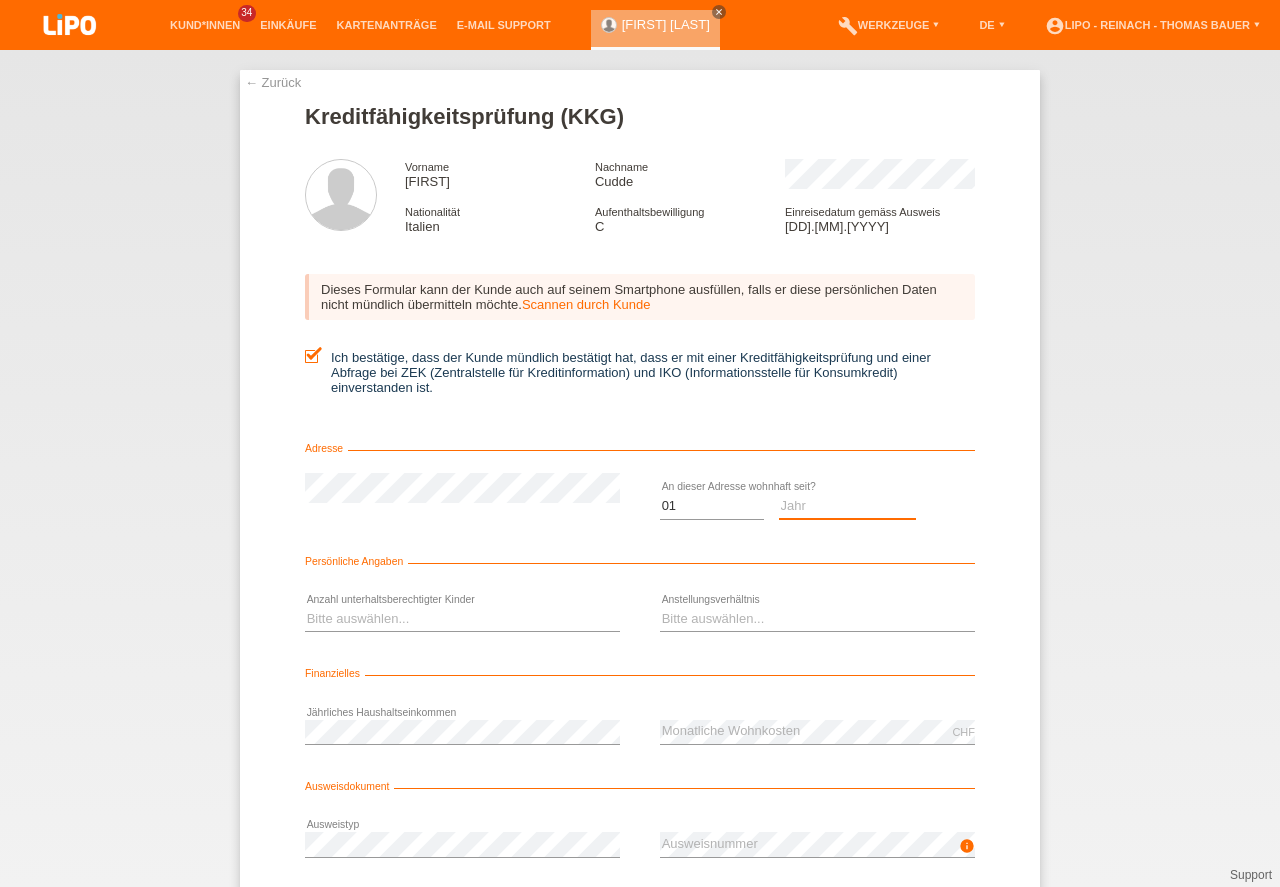 click on "Jahr
2025
2024
2023
2022
2021
2020
2019
2018
2017
2016 2015 2014 2013 2012 2011 2010 2009 2008 2007 2006 2005 2004 2003" at bounding box center [848, 506] 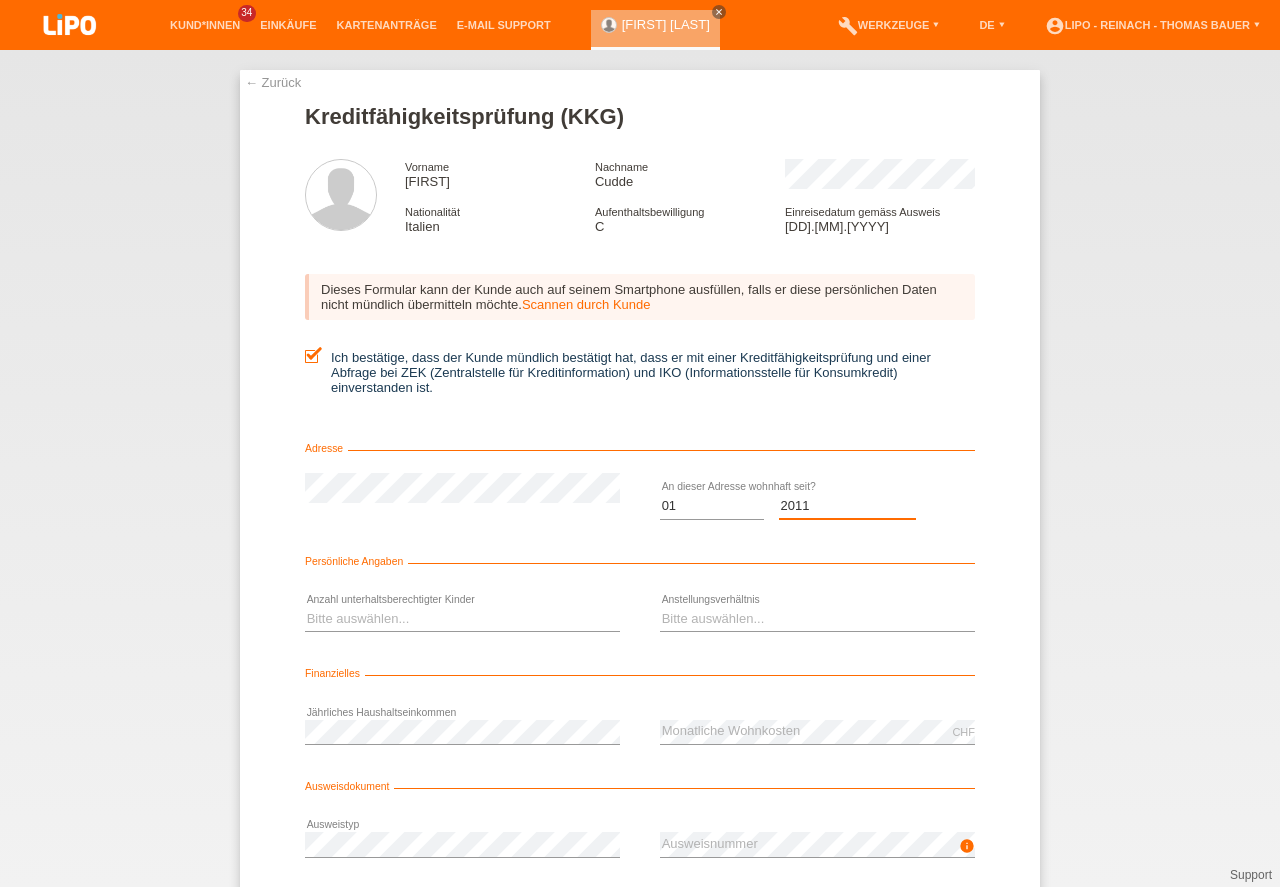 select on "2011" 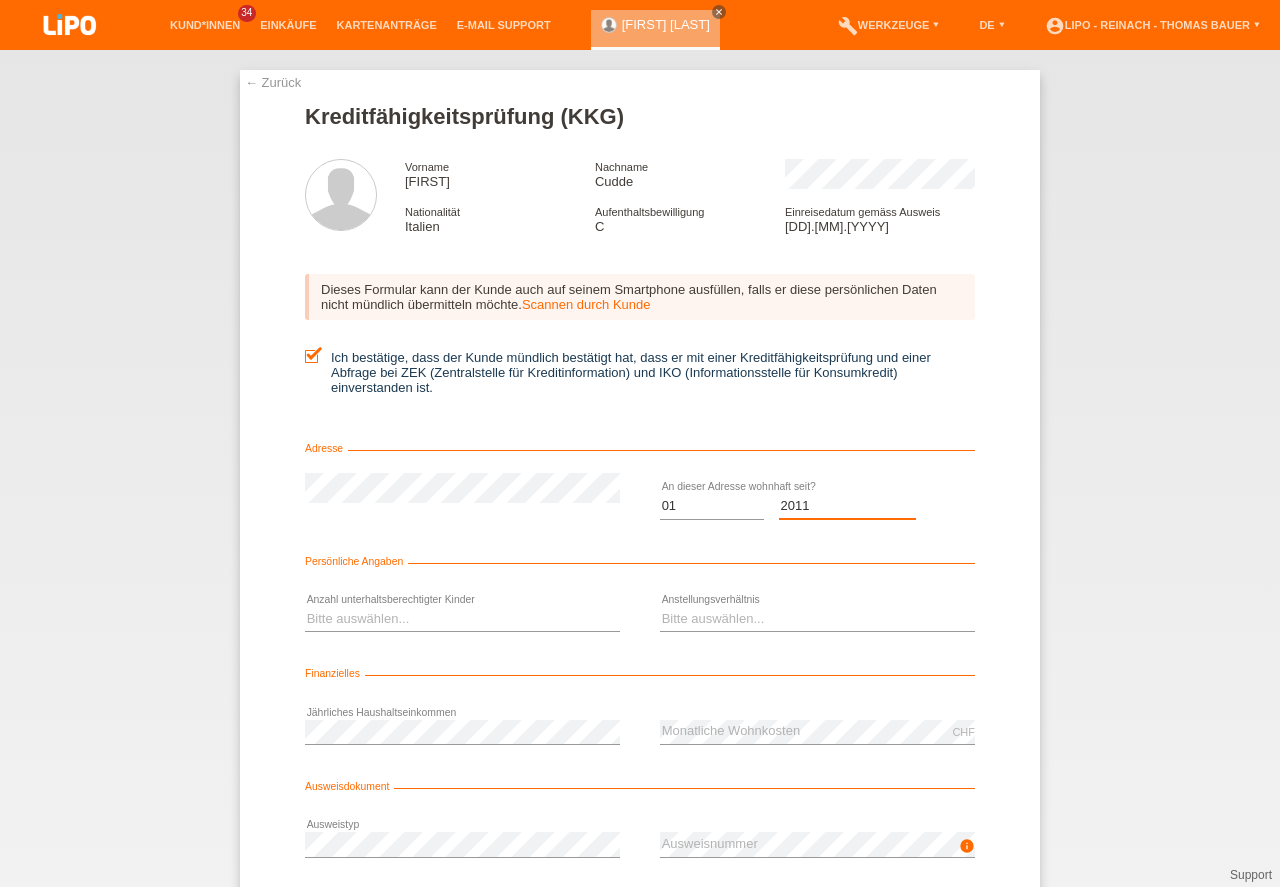 click on "2011" at bounding box center (0, 0) 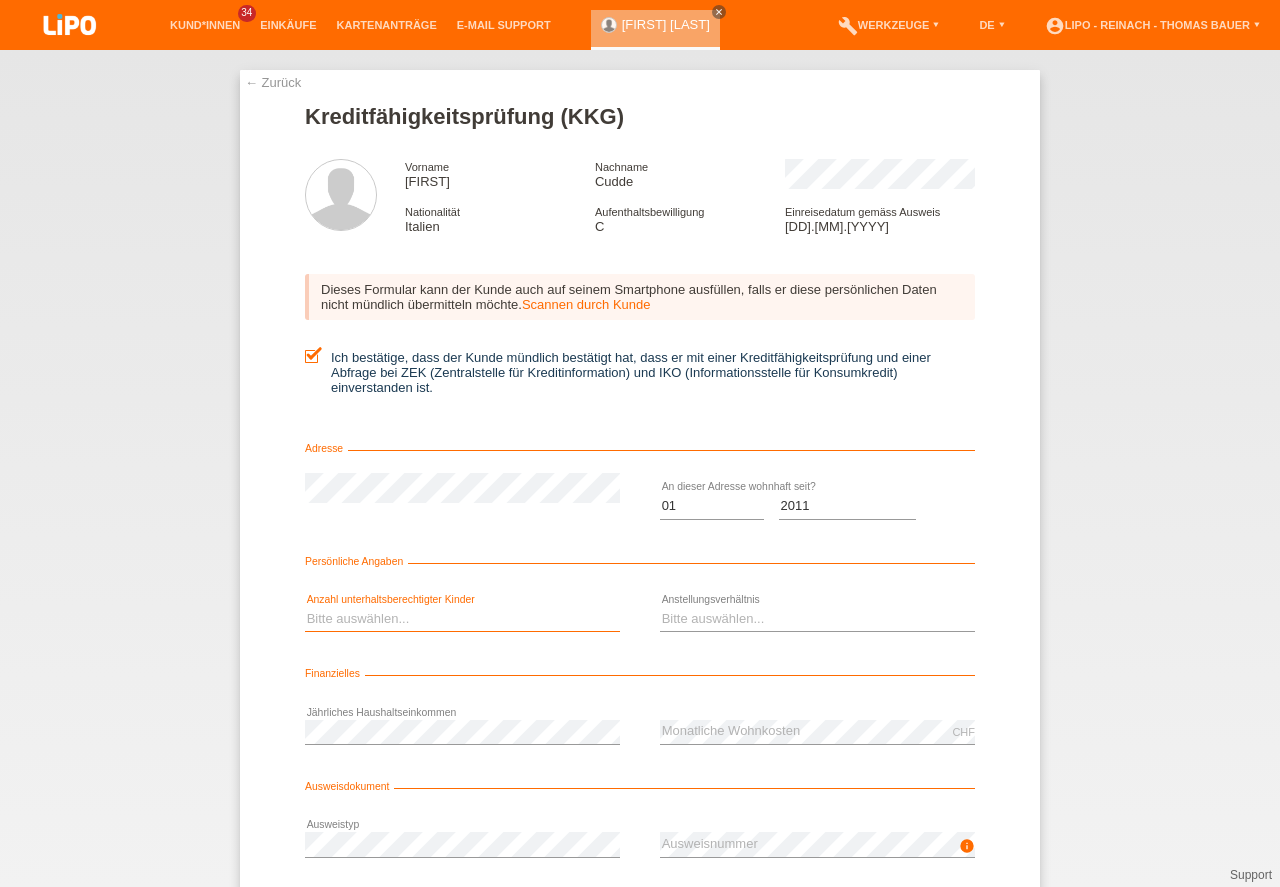 click on "Bitte auswählen...
0
1
2
3
4
5
6
7
8
9" at bounding box center (462, 619) 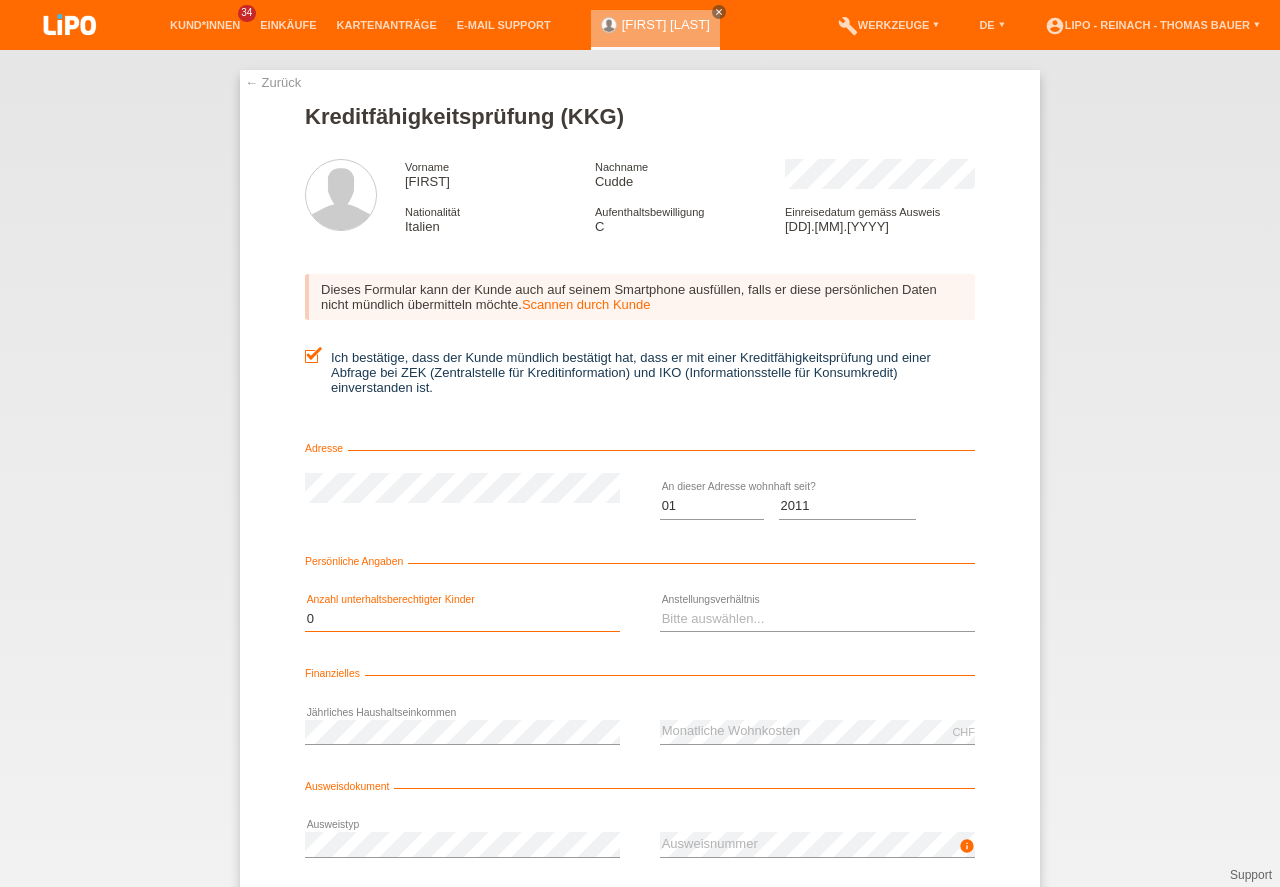 click on "0" at bounding box center [0, 0] 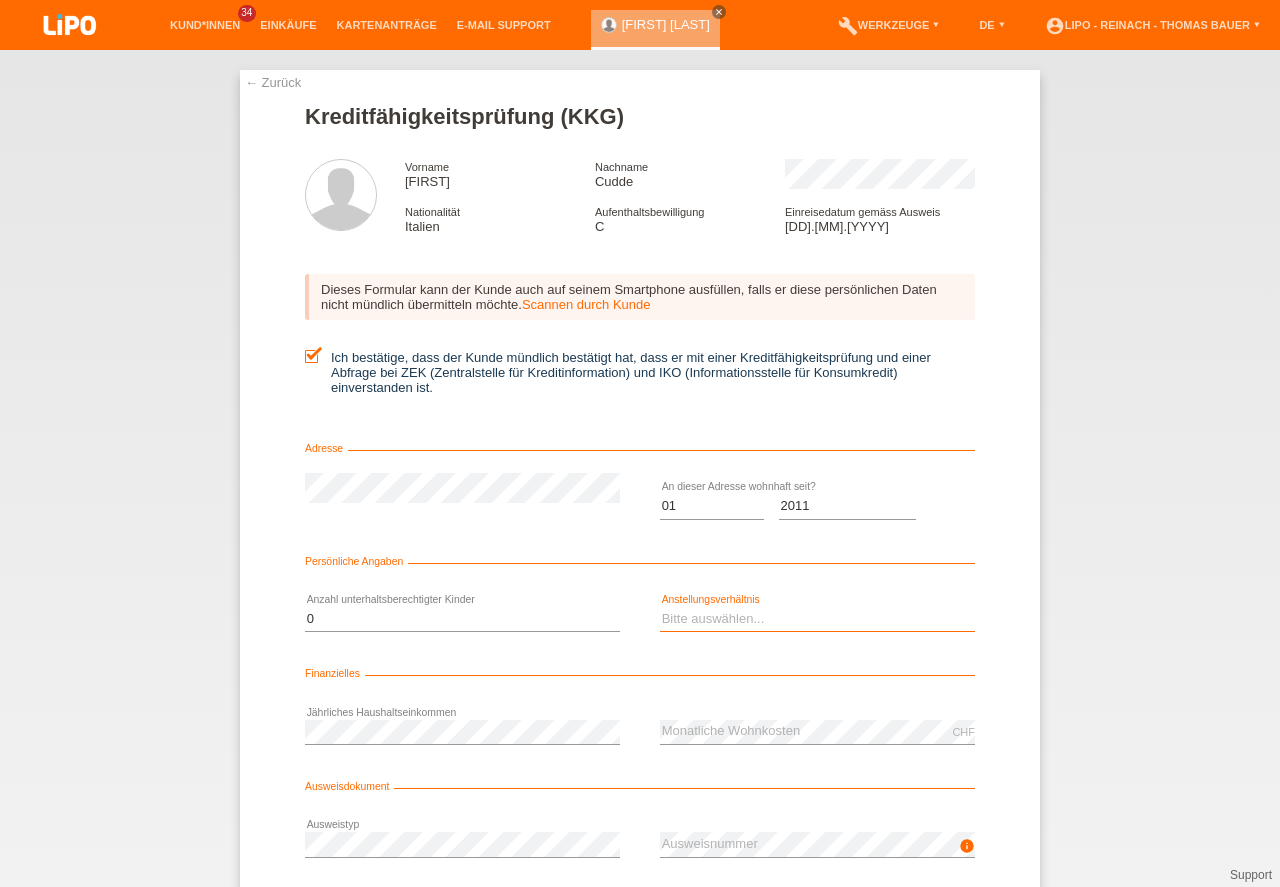 click on "Bitte auswählen...
Unbefristet
Befristet
Lehrling/Student
Pensioniert
Nicht arbeitstätig
Hausfrau/-mann
Selbständig" at bounding box center [817, 619] 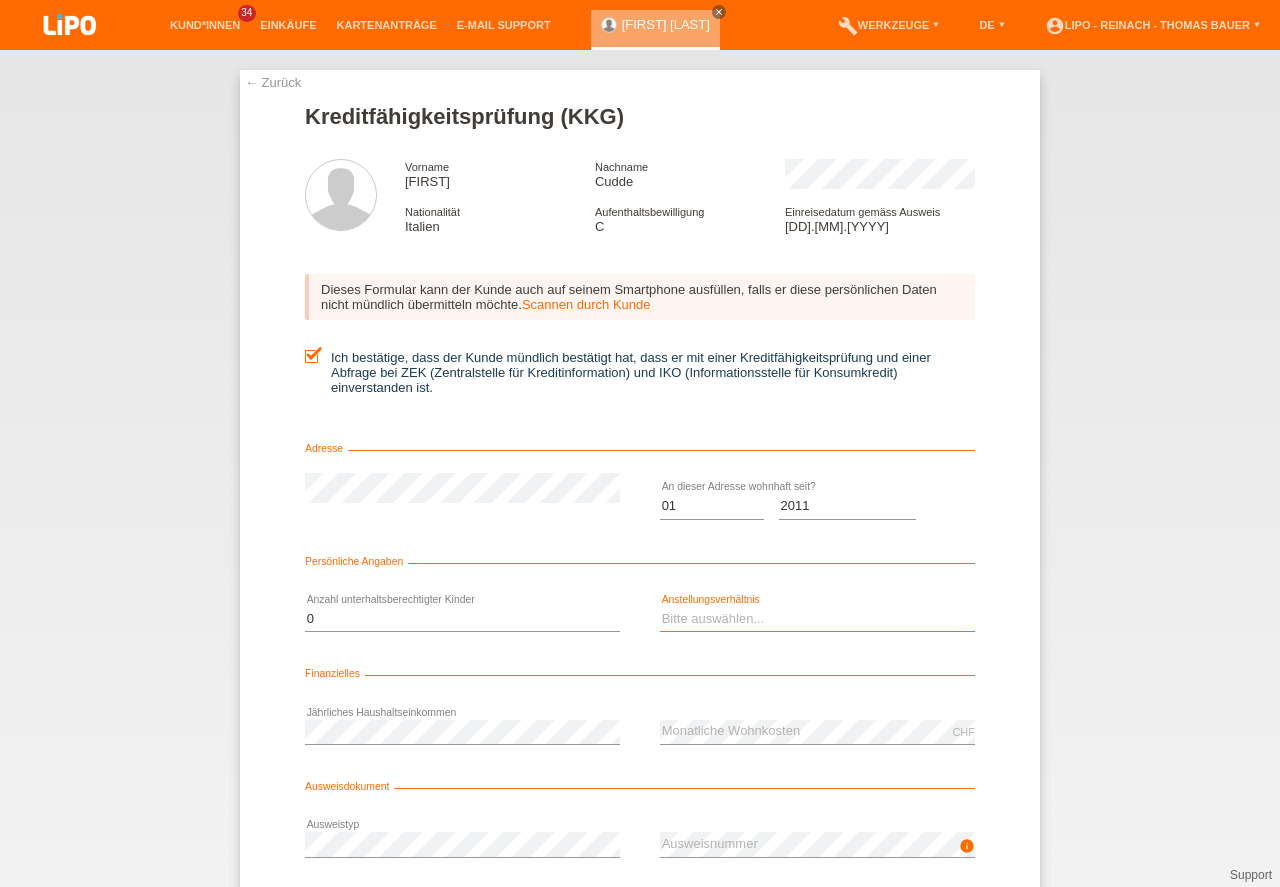 select on "UNLIMITED" 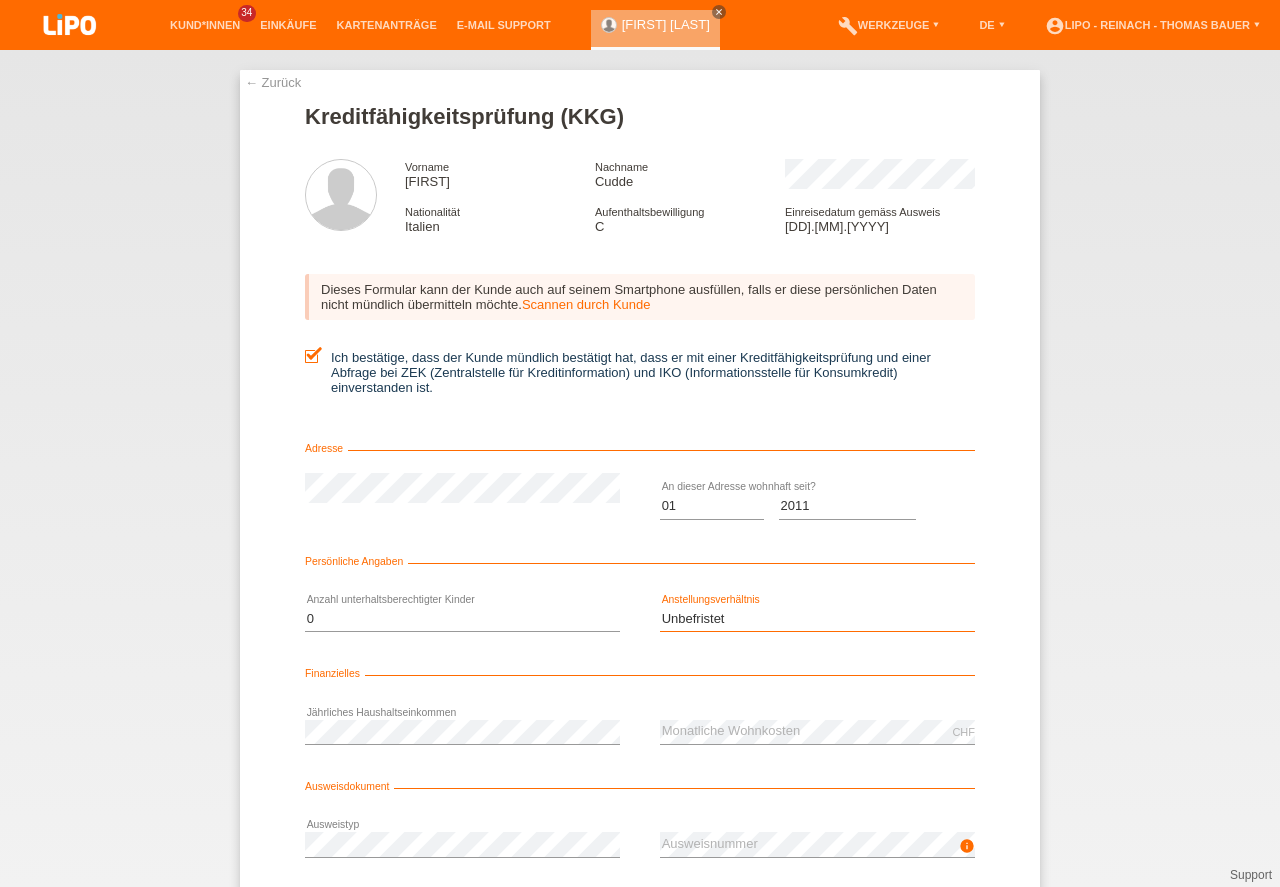 click on "Unbefristet" at bounding box center [0, 0] 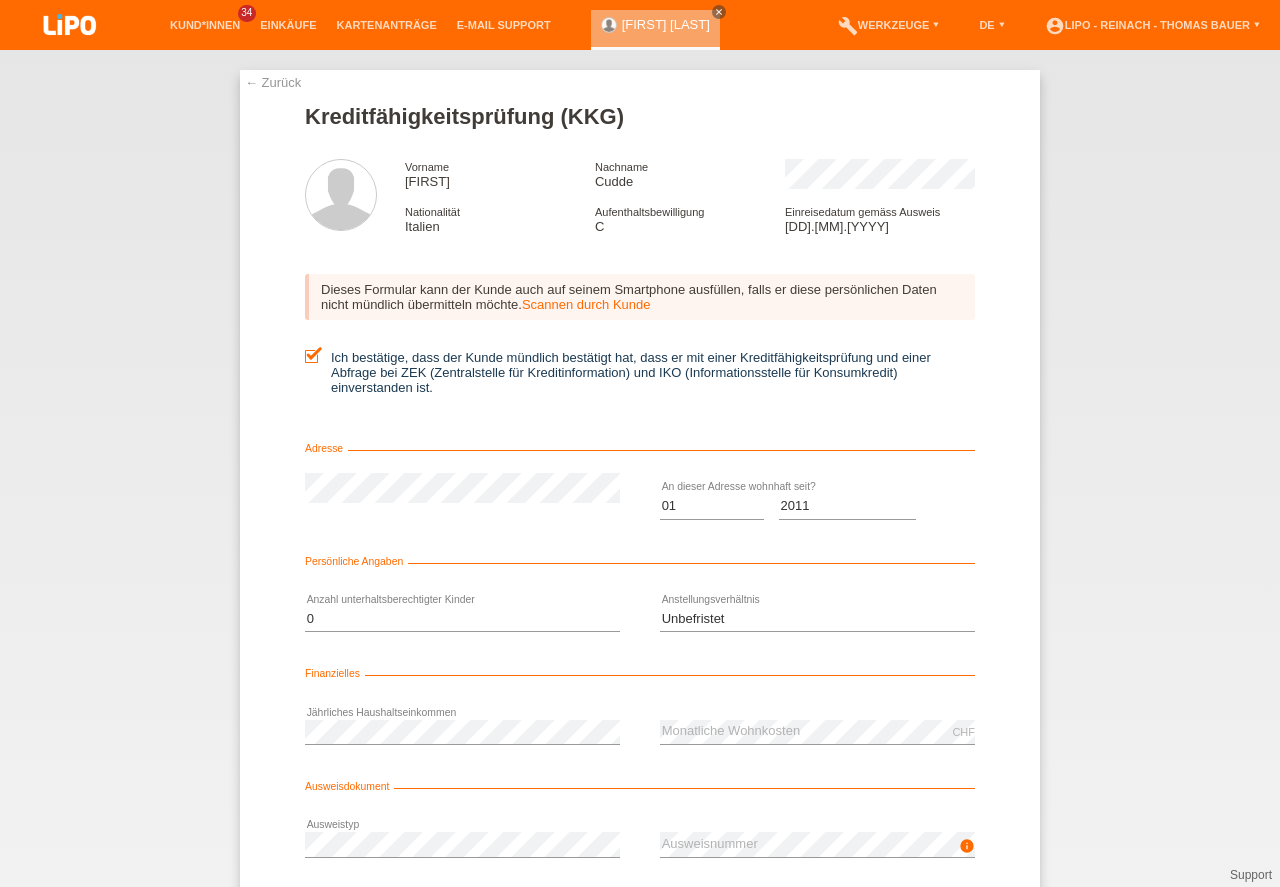 click on "← Zurück
Kreditfähigkeitsprüfung (KKG)
Vorname
Jeremy
Nachname
Cudde
Nationalität
Italien
Aufenthaltsbewilligung
01" at bounding box center (640, 468) 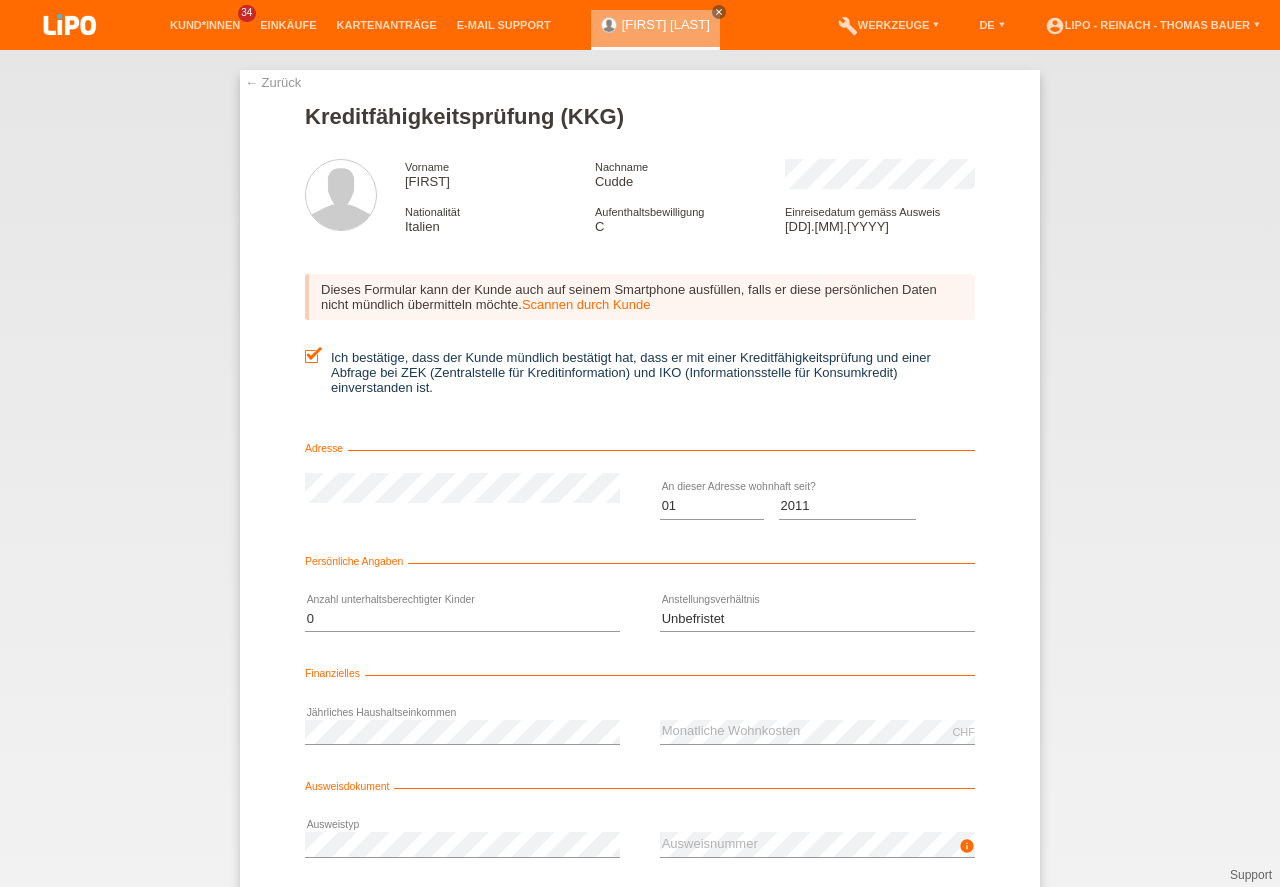 click on "error
Ausweistyp" at bounding box center (462, 845) 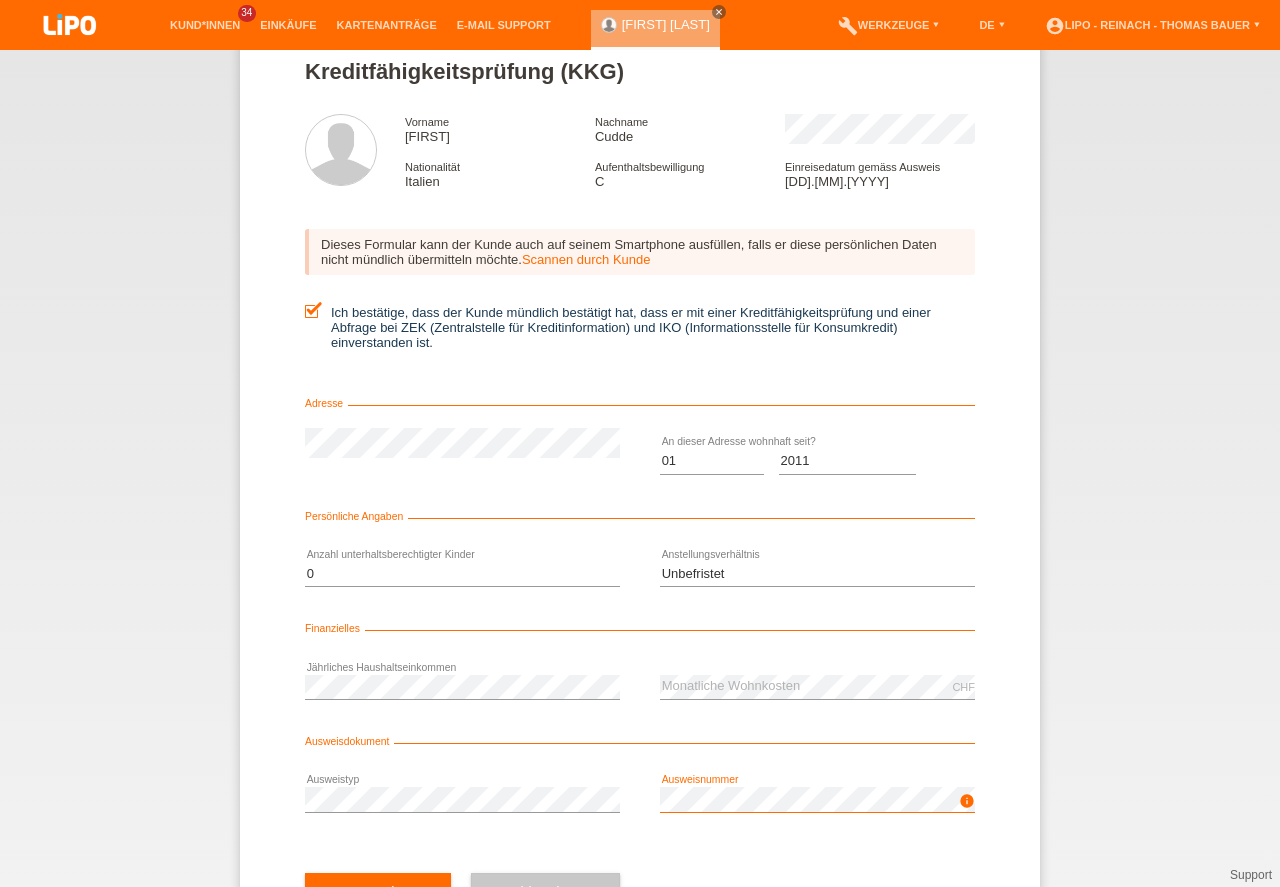 scroll, scrollTop: 132, scrollLeft: 0, axis: vertical 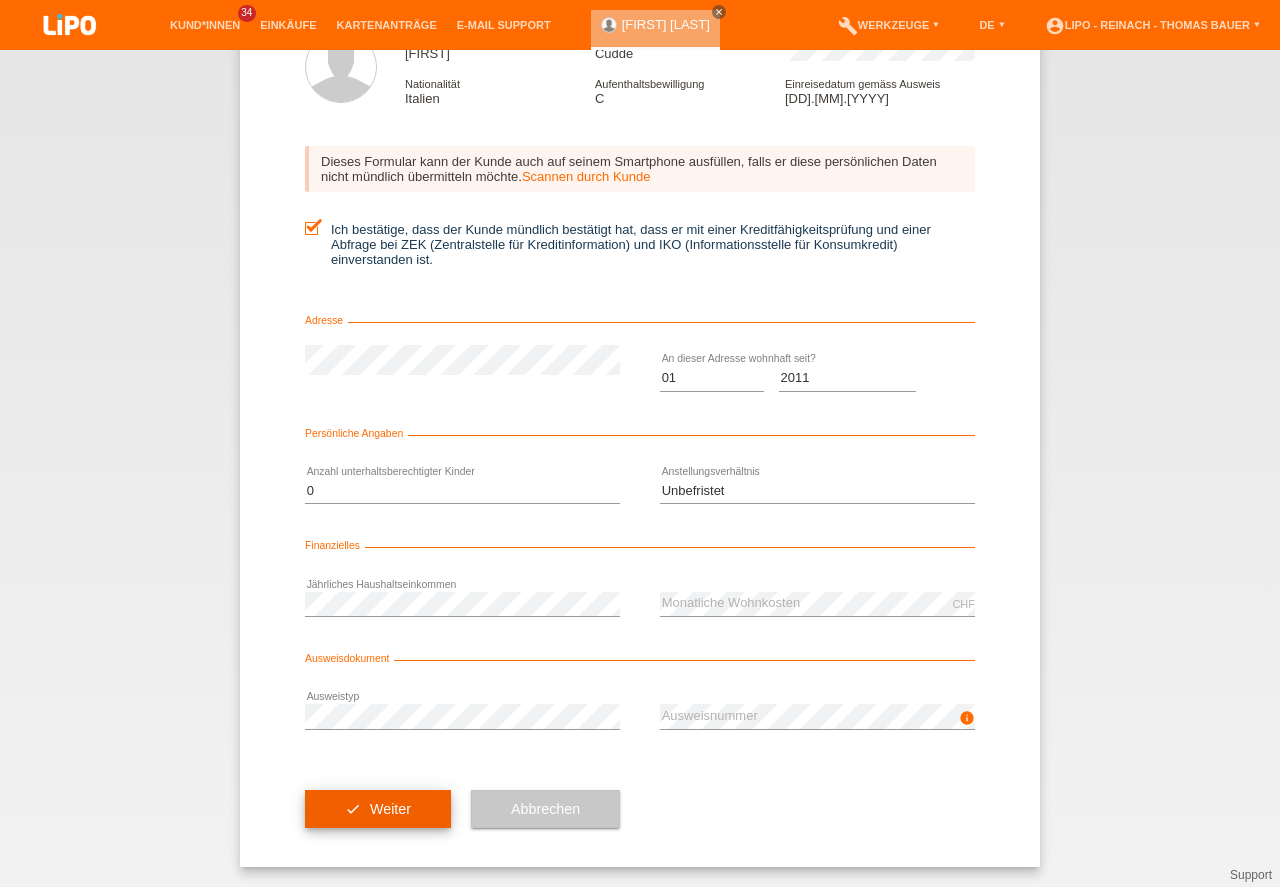click on "check   Weiter" at bounding box center [378, 809] 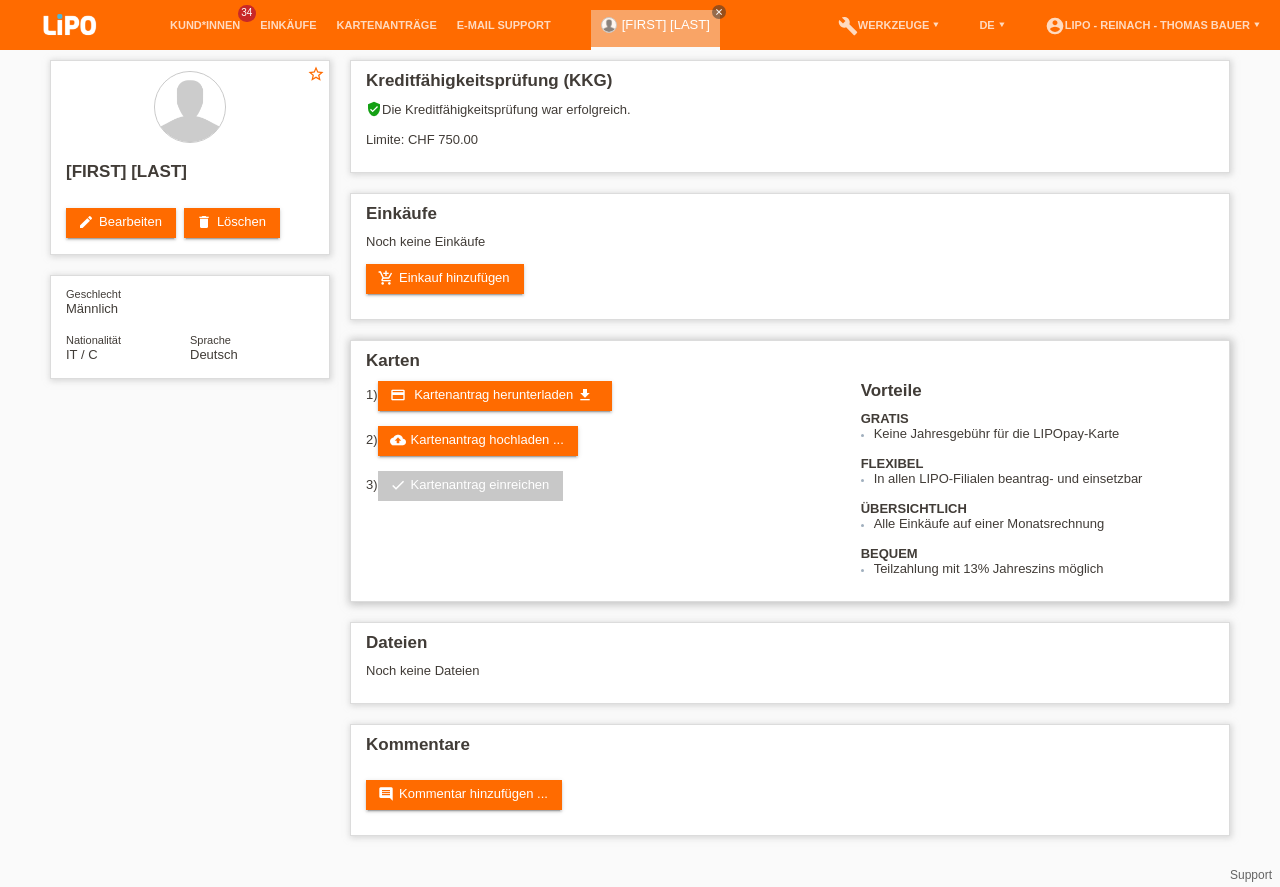 scroll, scrollTop: 0, scrollLeft: 0, axis: both 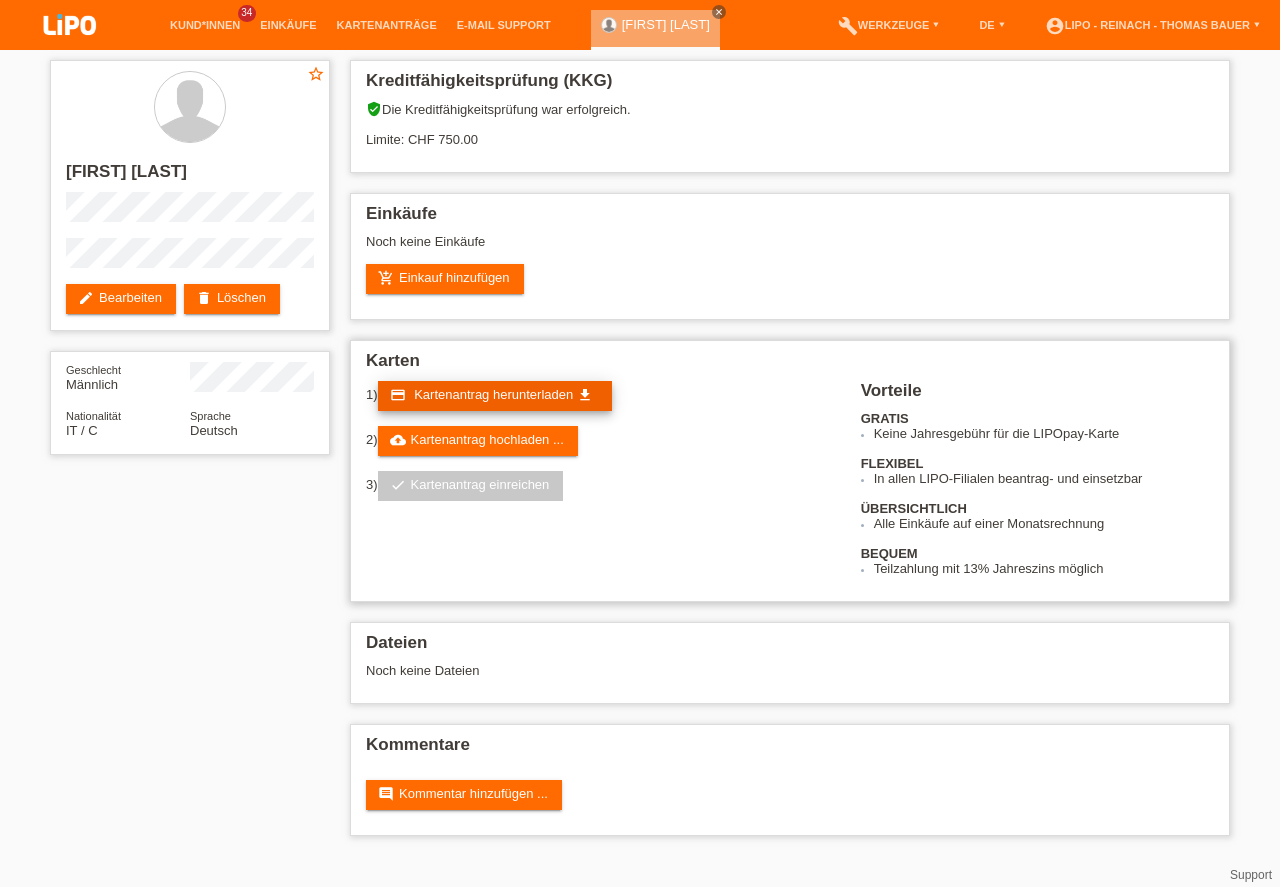 click on "Kartenantrag herunterladen" at bounding box center [493, 394] 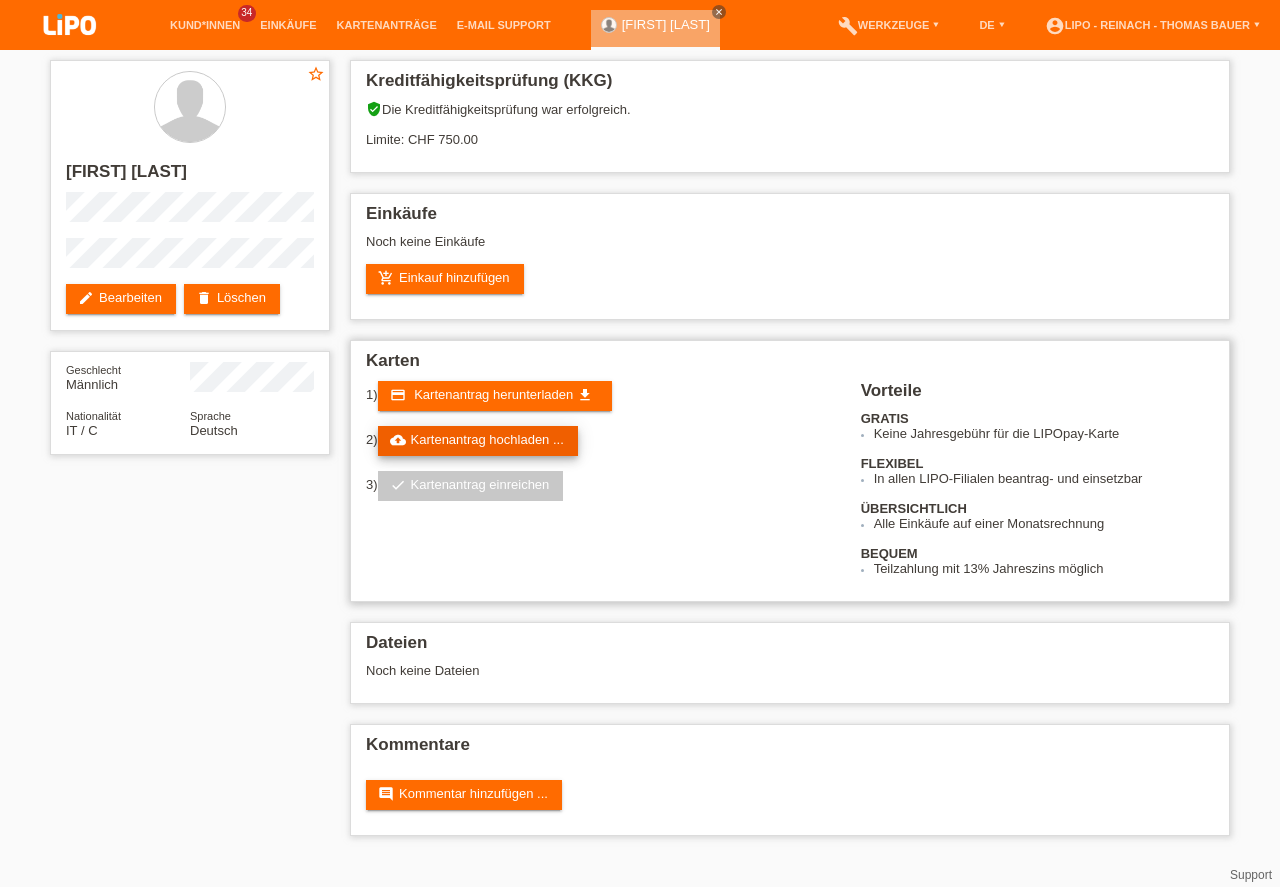 click on "cloud_upload  Kartenantrag hochladen ..." at bounding box center [478, 441] 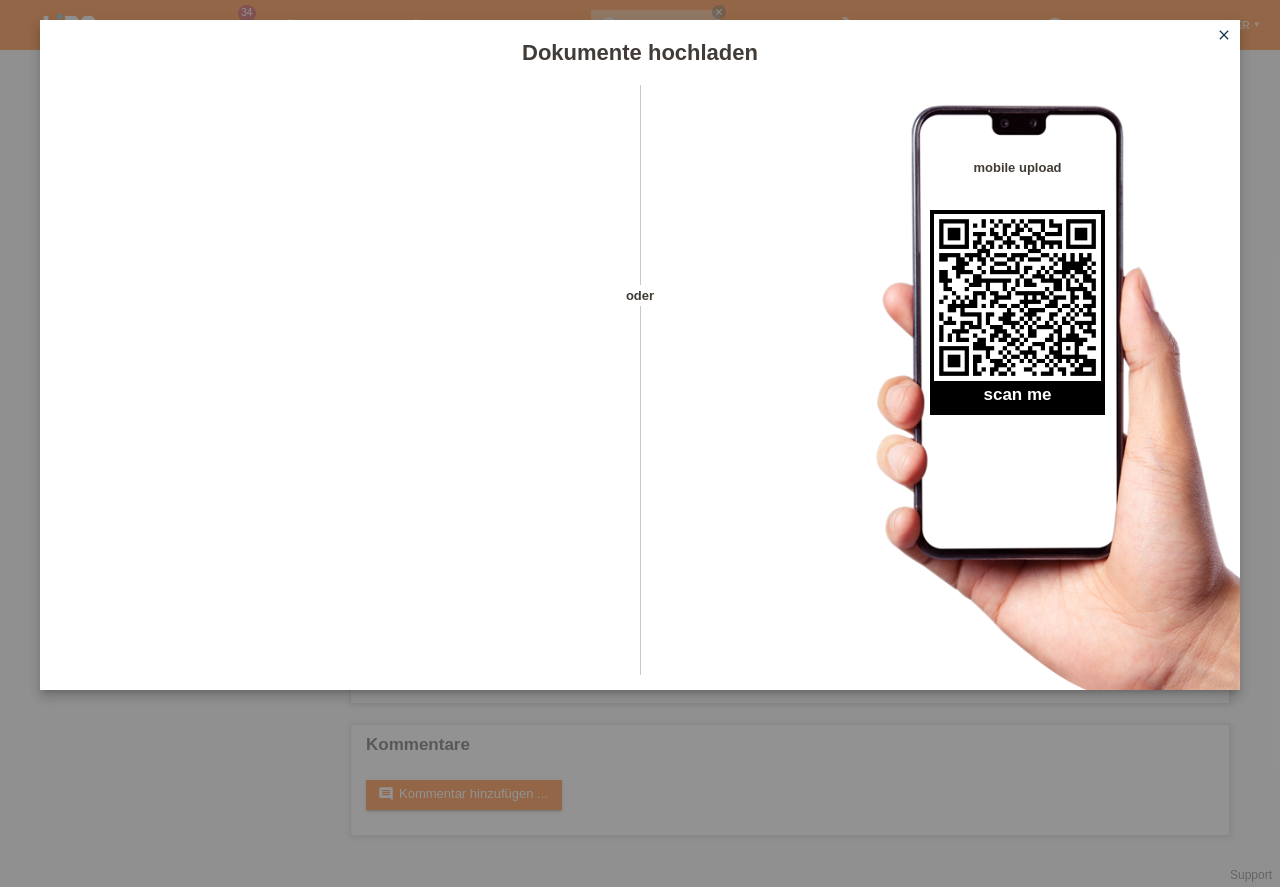 click on "close" at bounding box center [1224, 35] 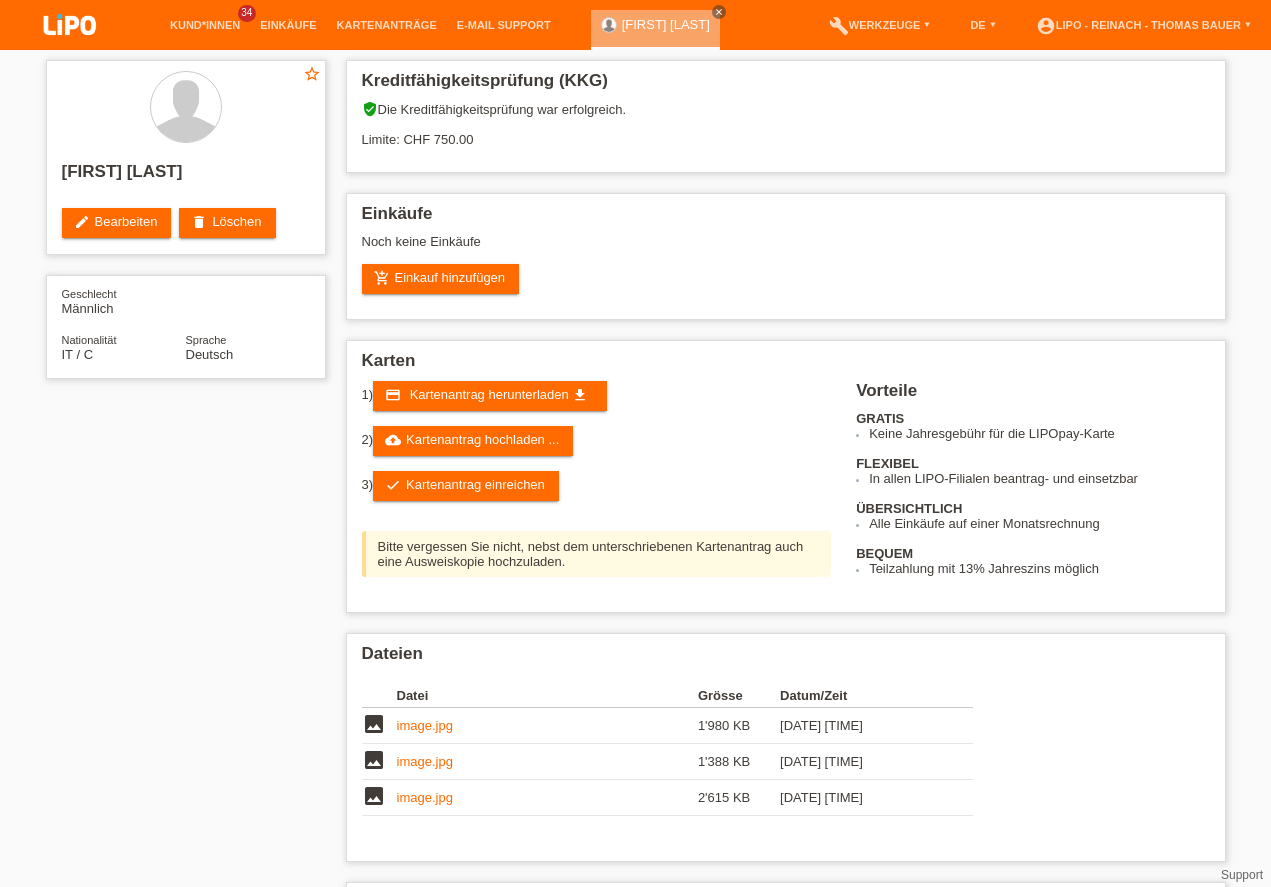 click on "check  Kartenantrag einreichen" at bounding box center (466, 486) 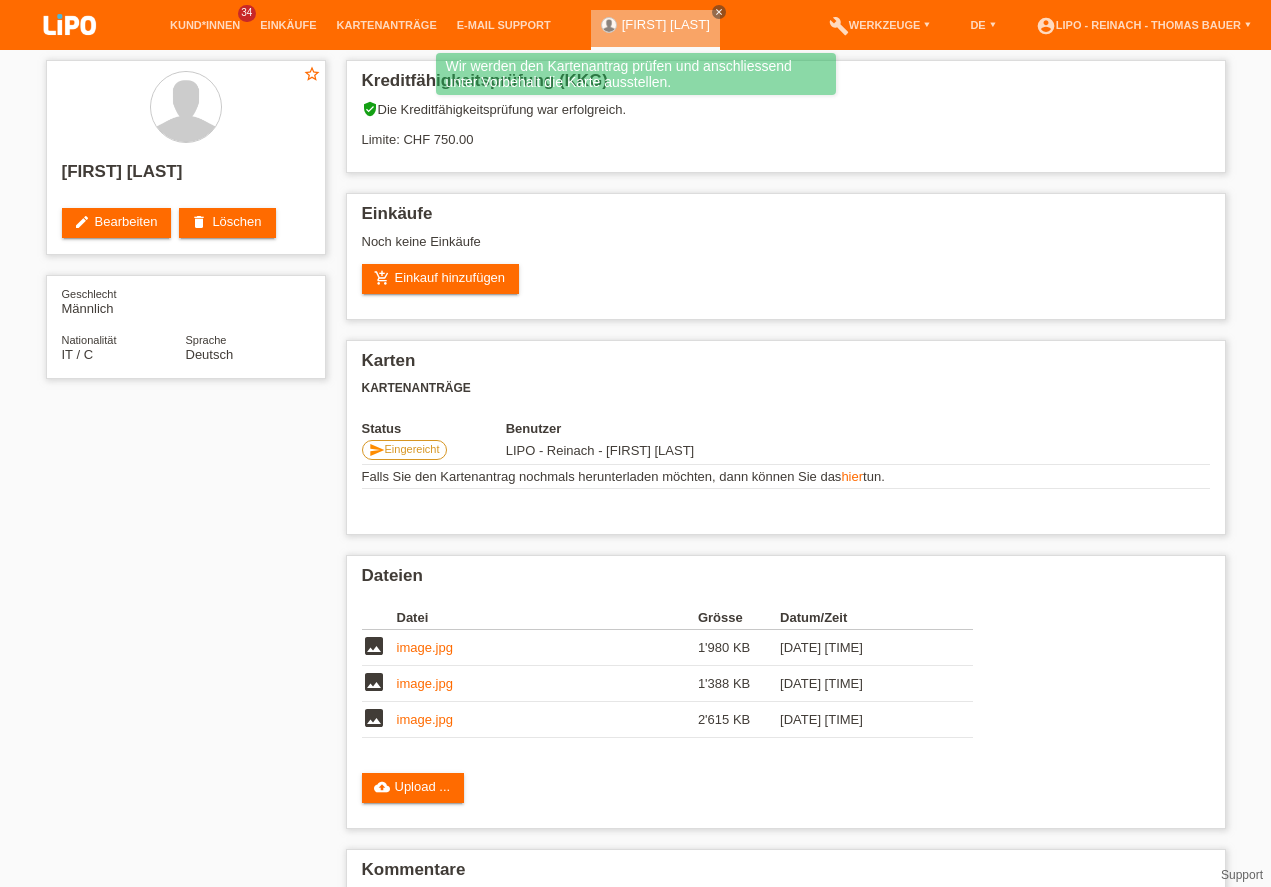 scroll, scrollTop: 0, scrollLeft: 0, axis: both 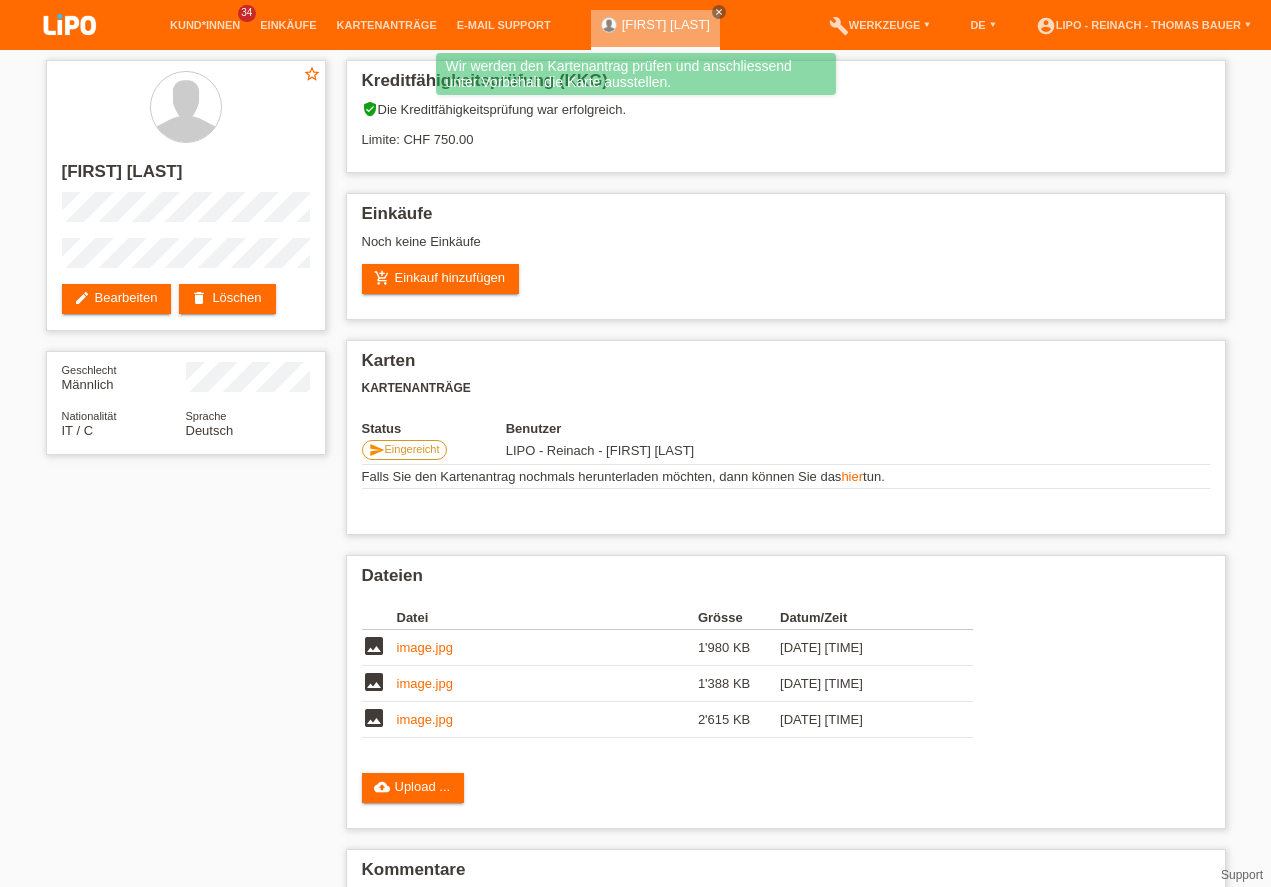 click at bounding box center [70, 26] 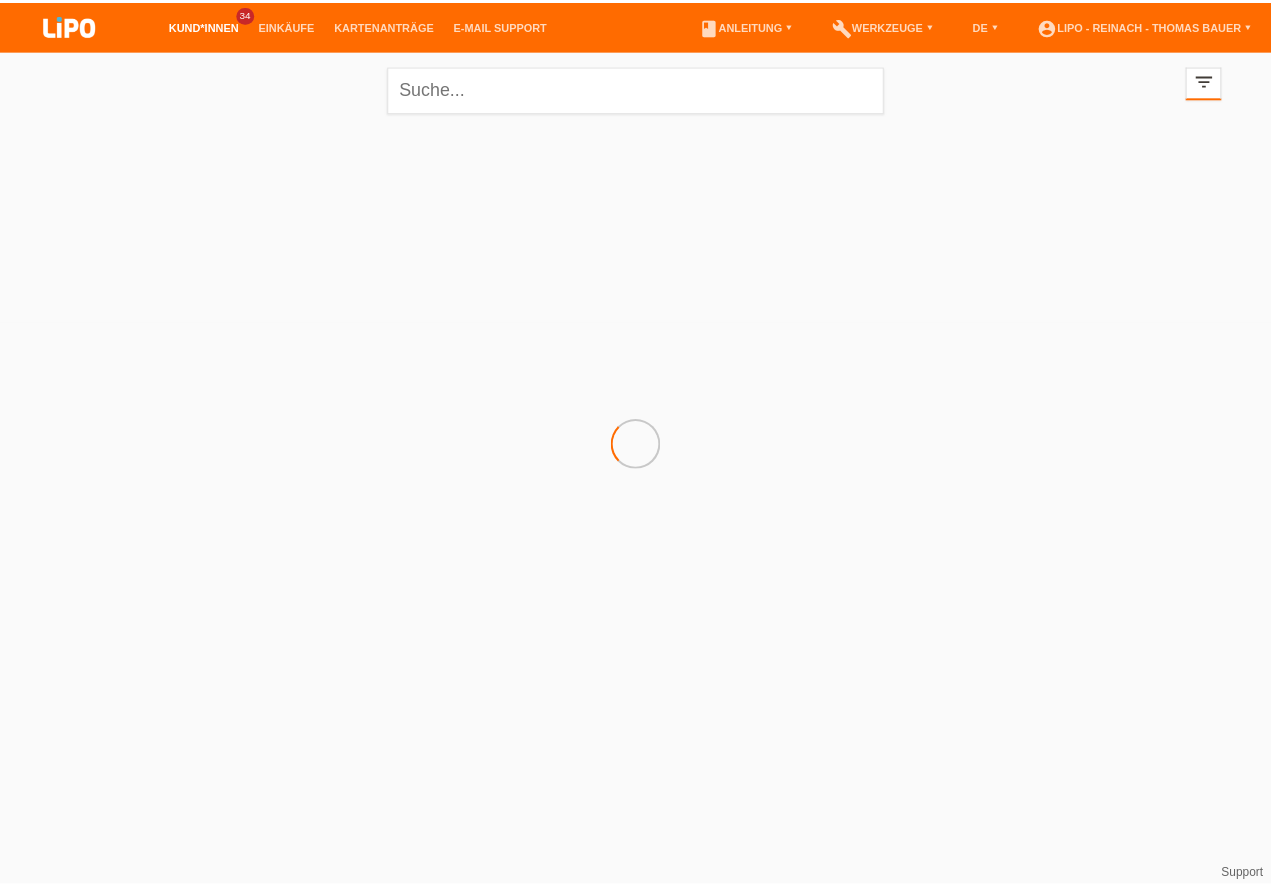 scroll, scrollTop: 0, scrollLeft: 0, axis: both 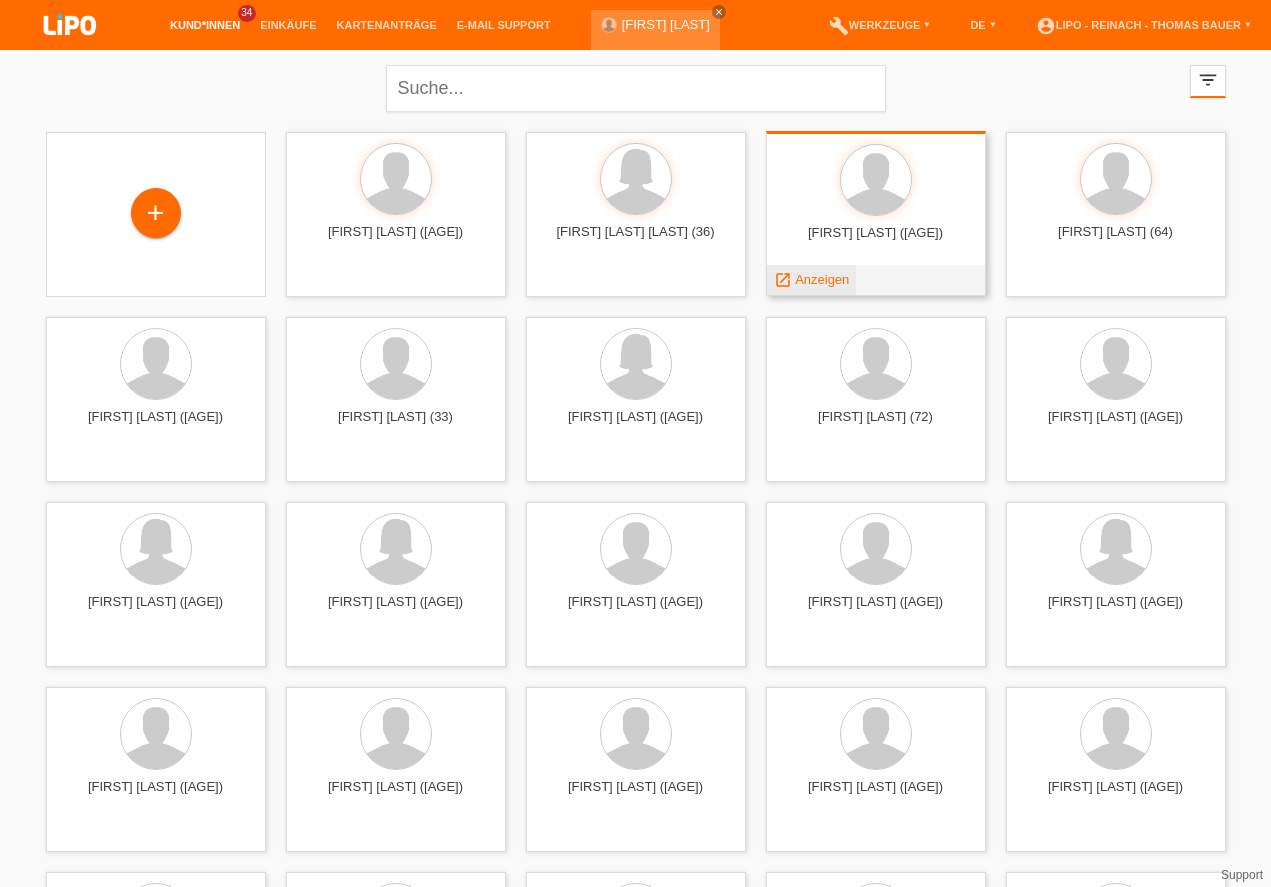 click on "Anzeigen" at bounding box center [822, 279] 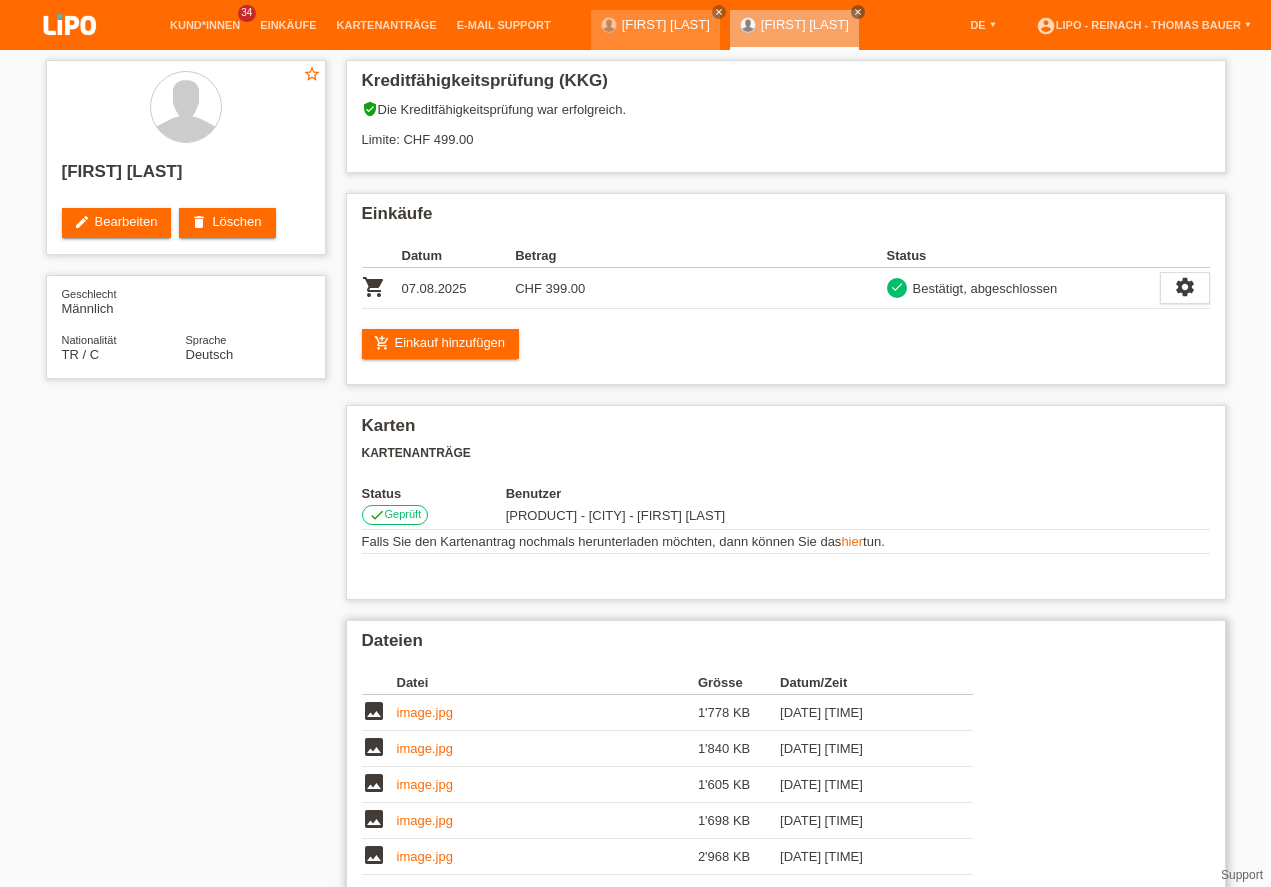 scroll, scrollTop: 57, scrollLeft: 0, axis: vertical 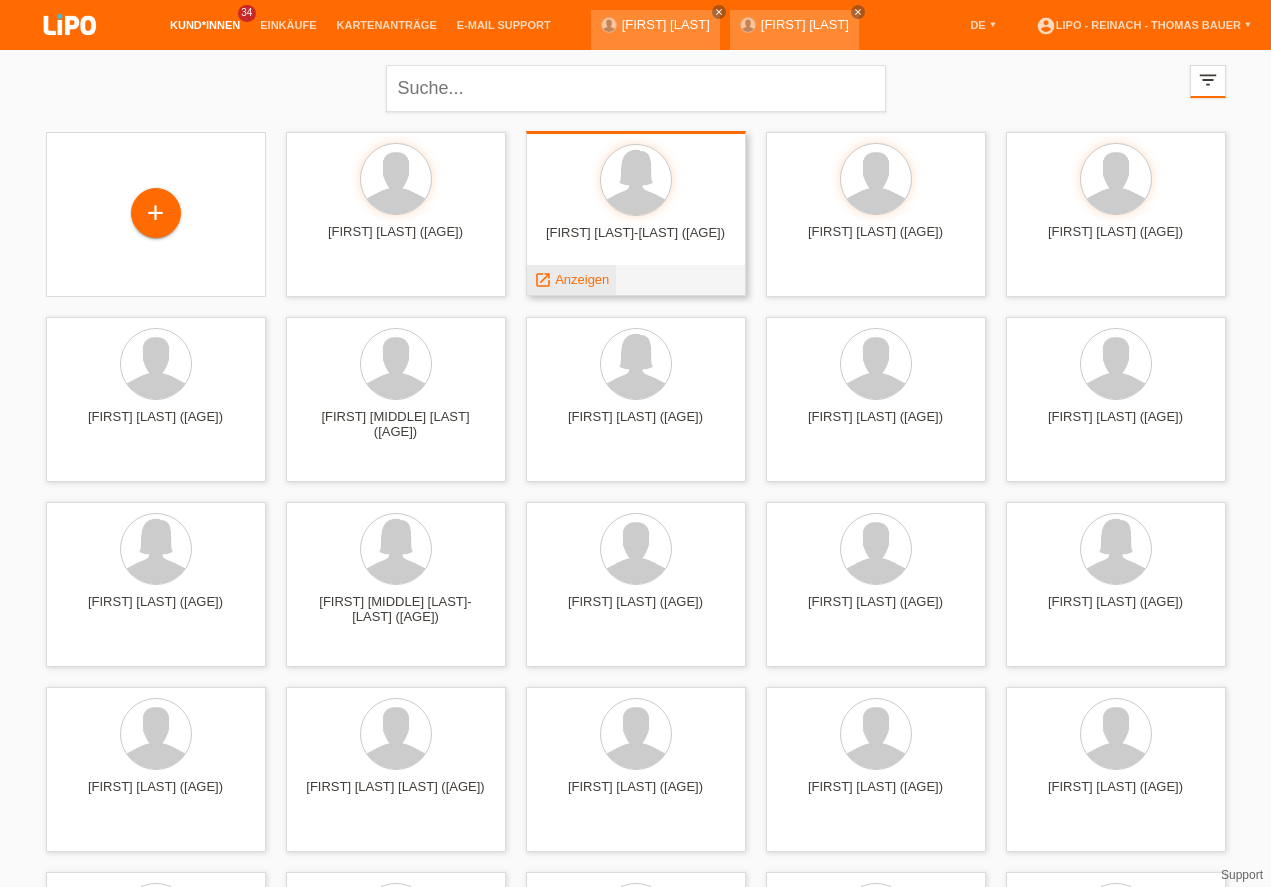 click on "Anzeigen" at bounding box center [582, 279] 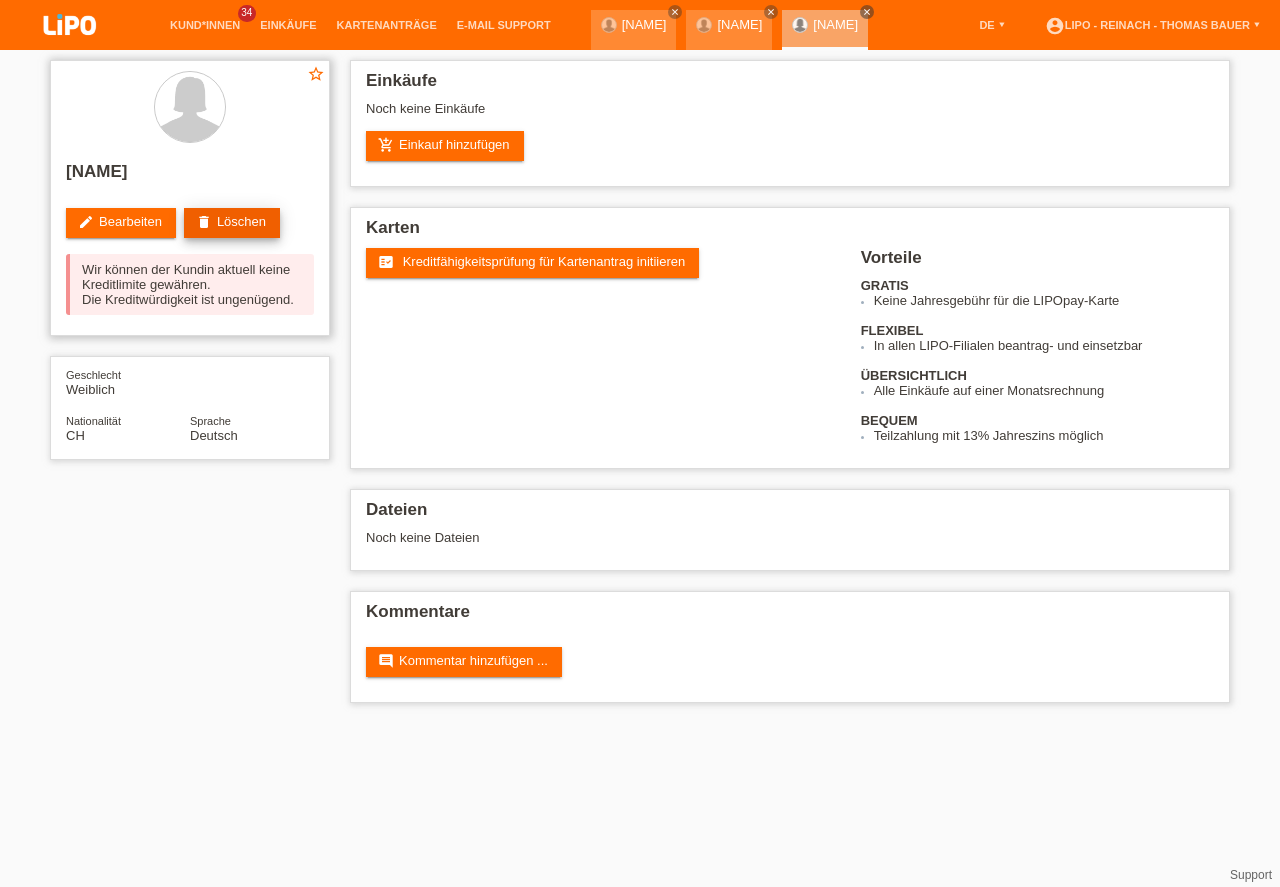 scroll, scrollTop: 0, scrollLeft: 0, axis: both 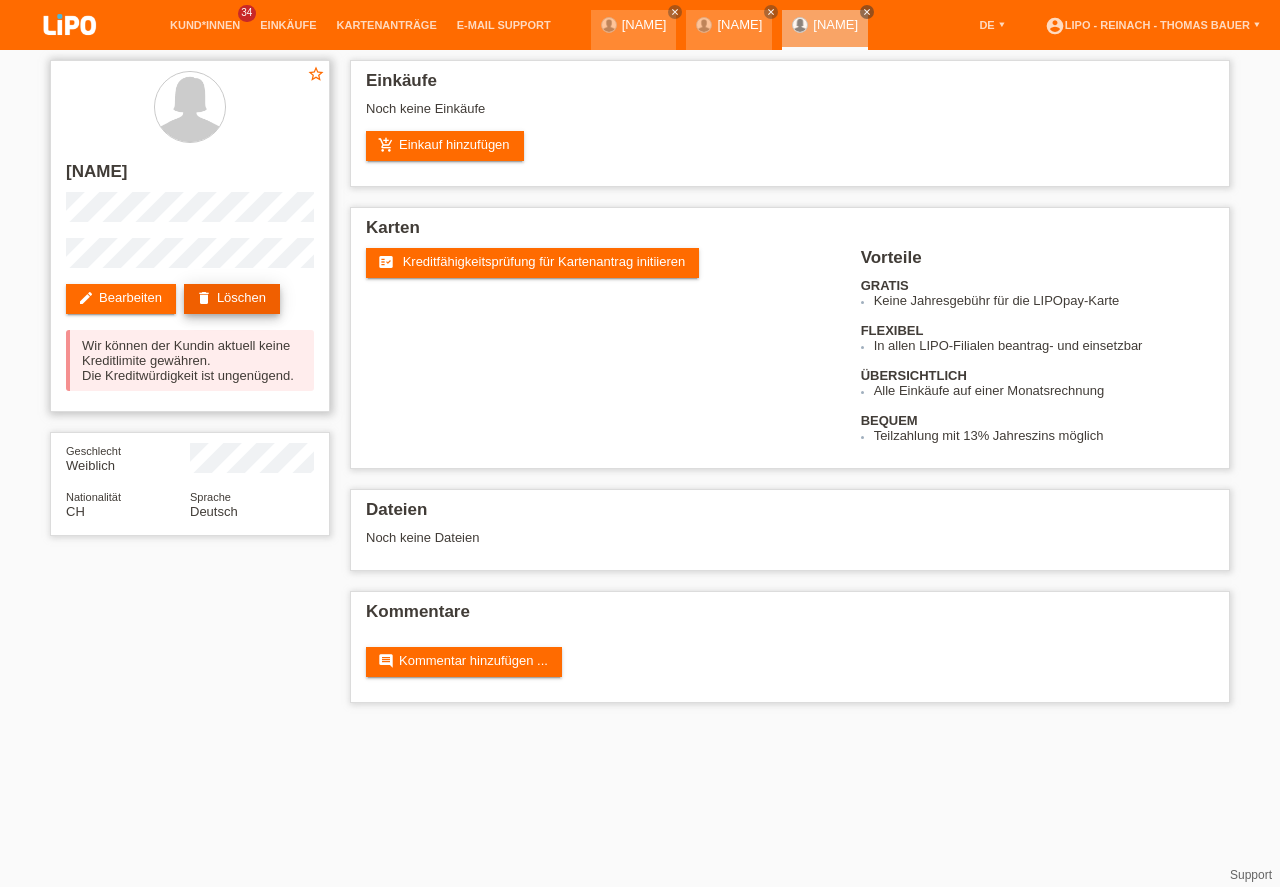 click on "delete  Löschen" at bounding box center (232, 299) 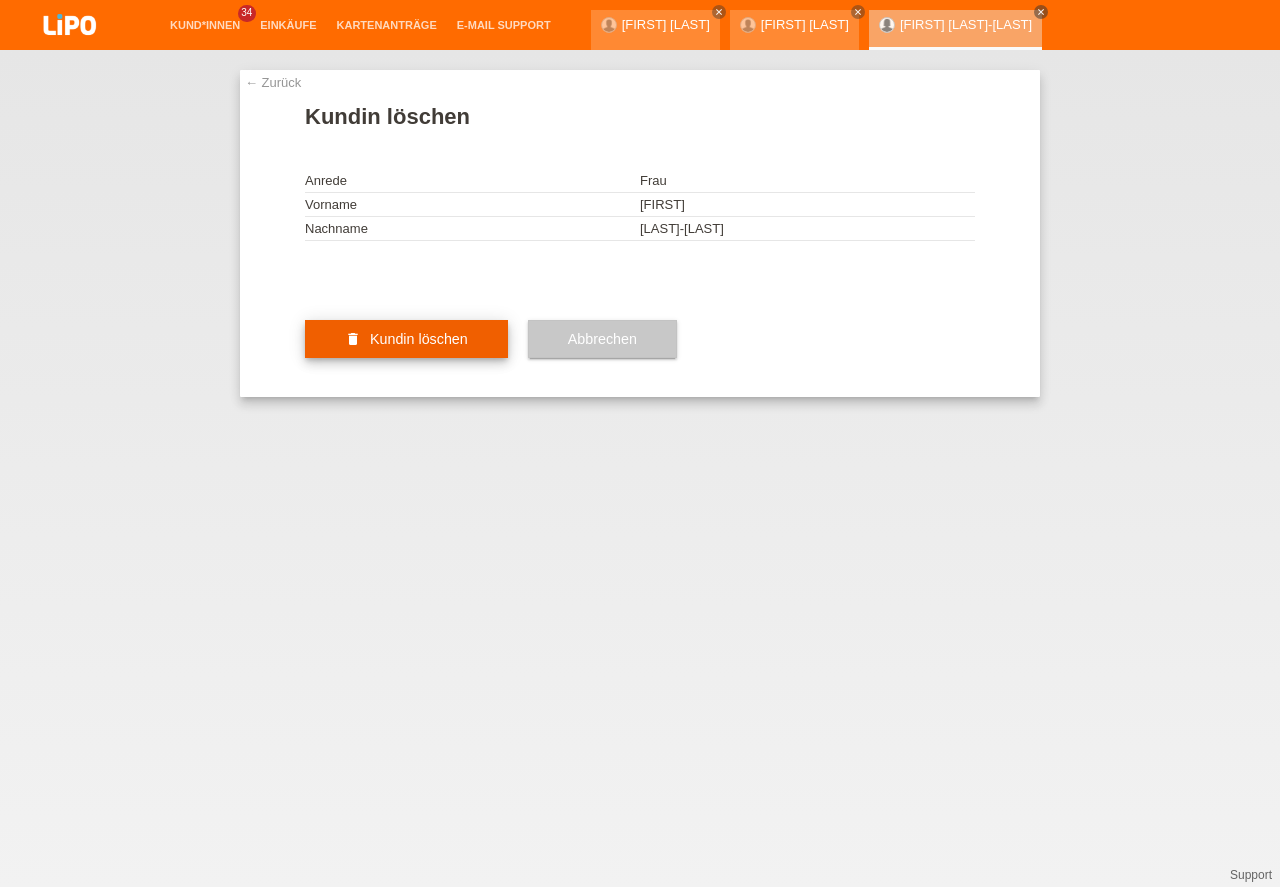 scroll, scrollTop: 0, scrollLeft: 0, axis: both 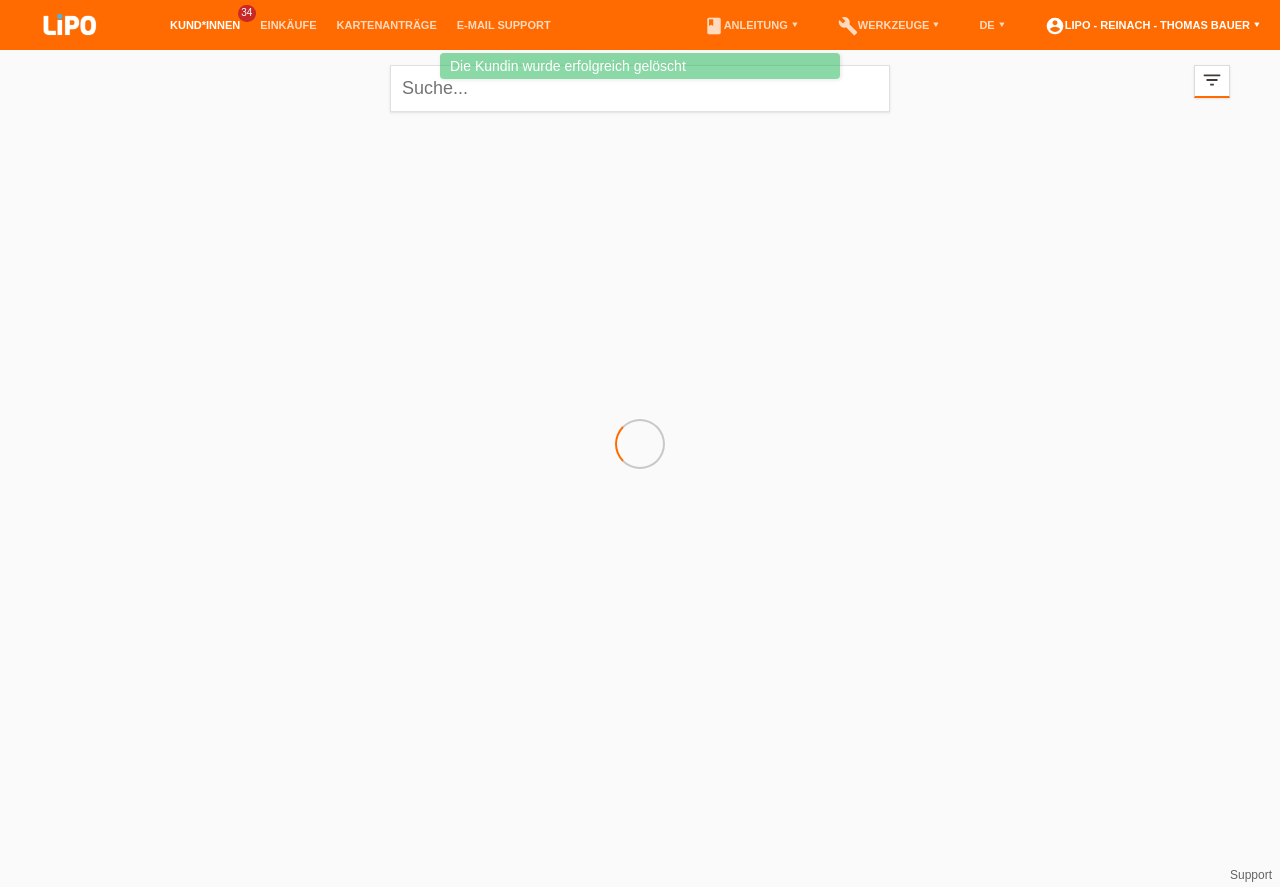 click on "account_circle [FIRST] - [CITY] - [FIRST] [LAST]  ▾" at bounding box center (1152, 25) 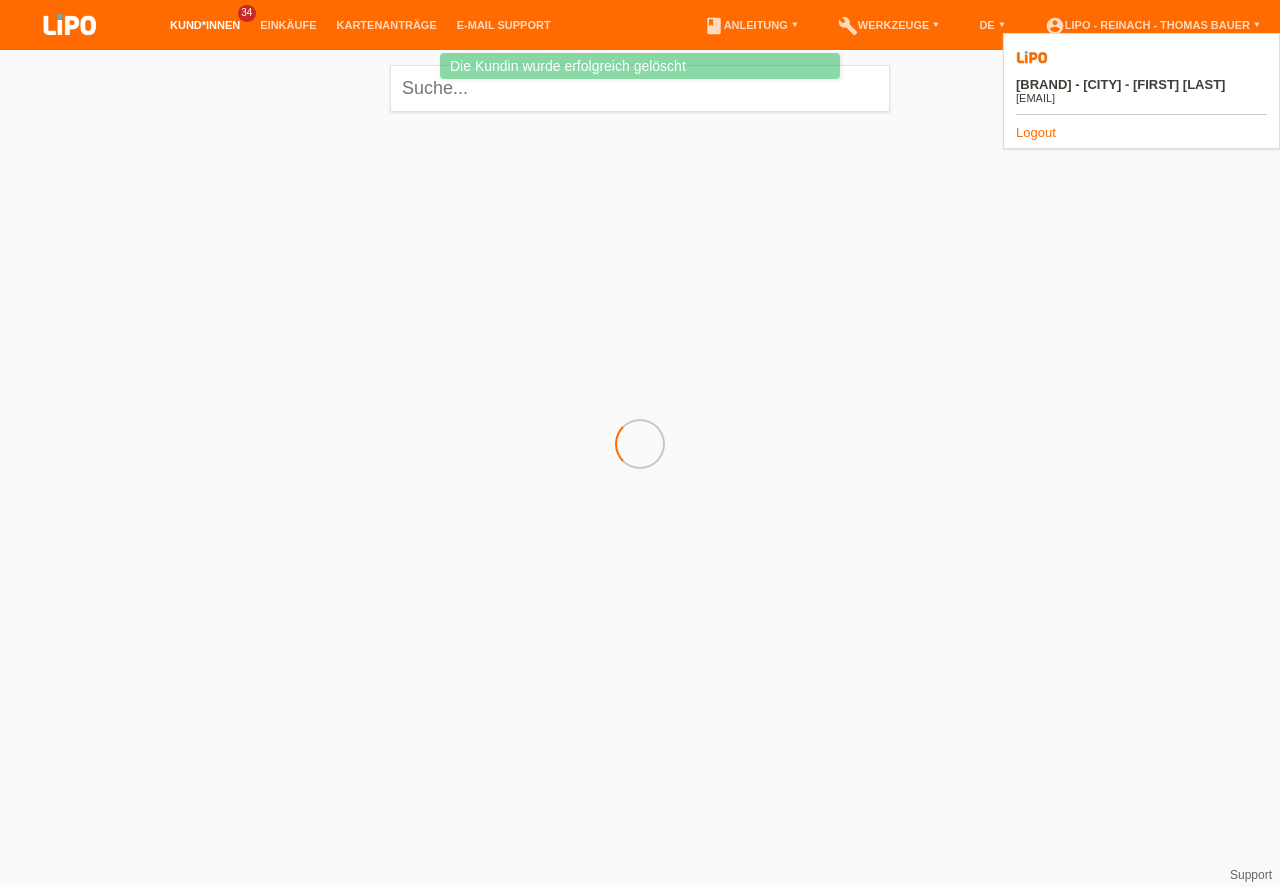 click on "Logout" at bounding box center [1036, 132] 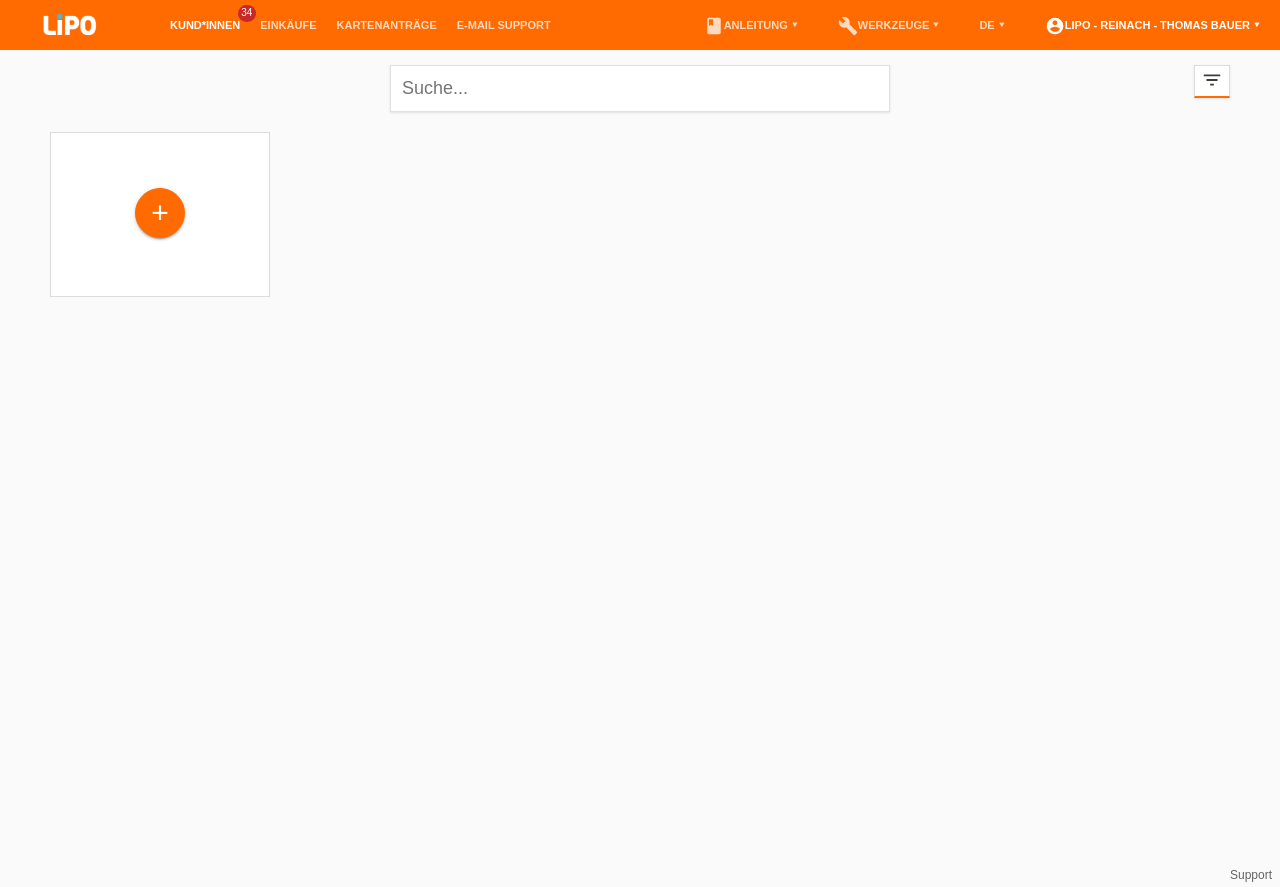 click on "account_circle  LIPO - Reinach - Thomas Bauer  ▾" at bounding box center [1152, 25] 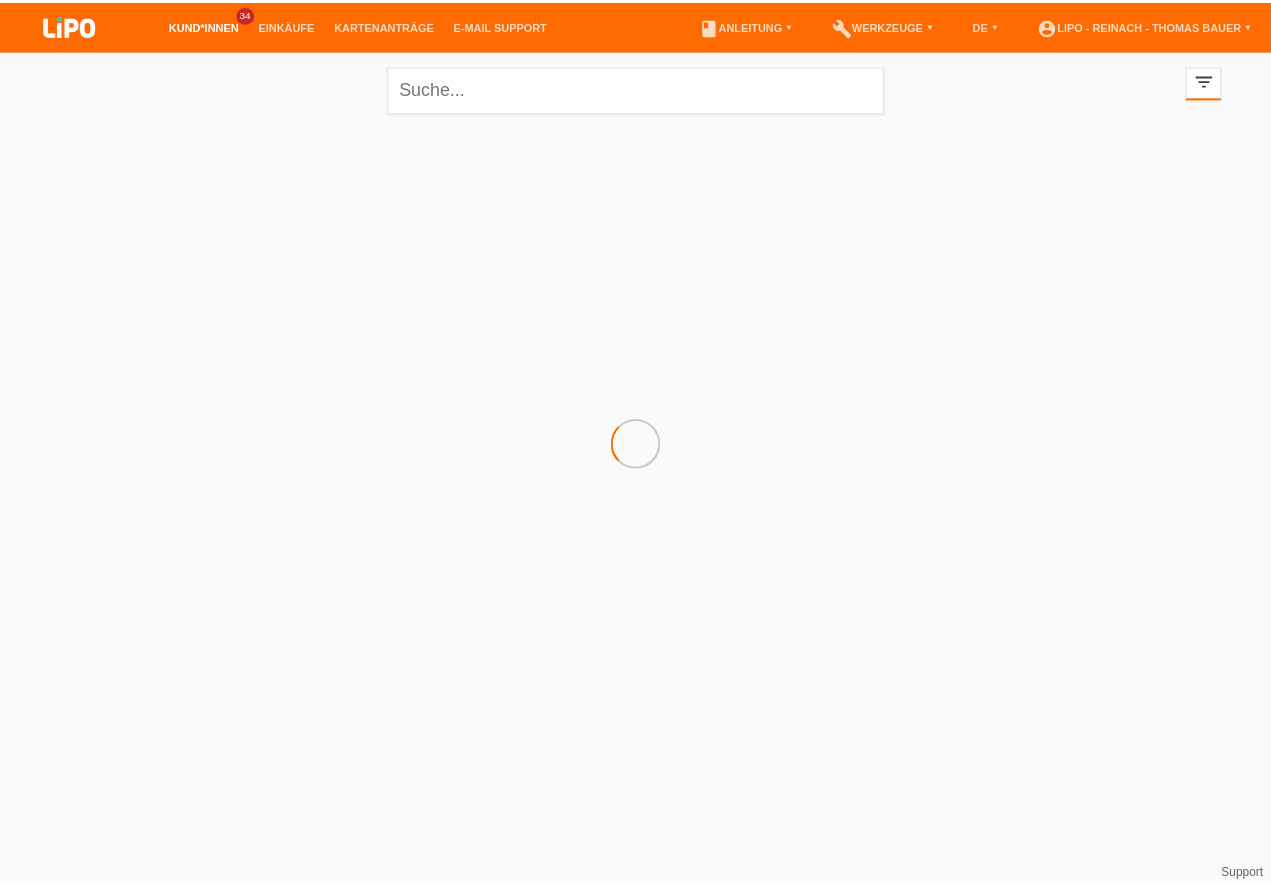 scroll, scrollTop: 0, scrollLeft: 0, axis: both 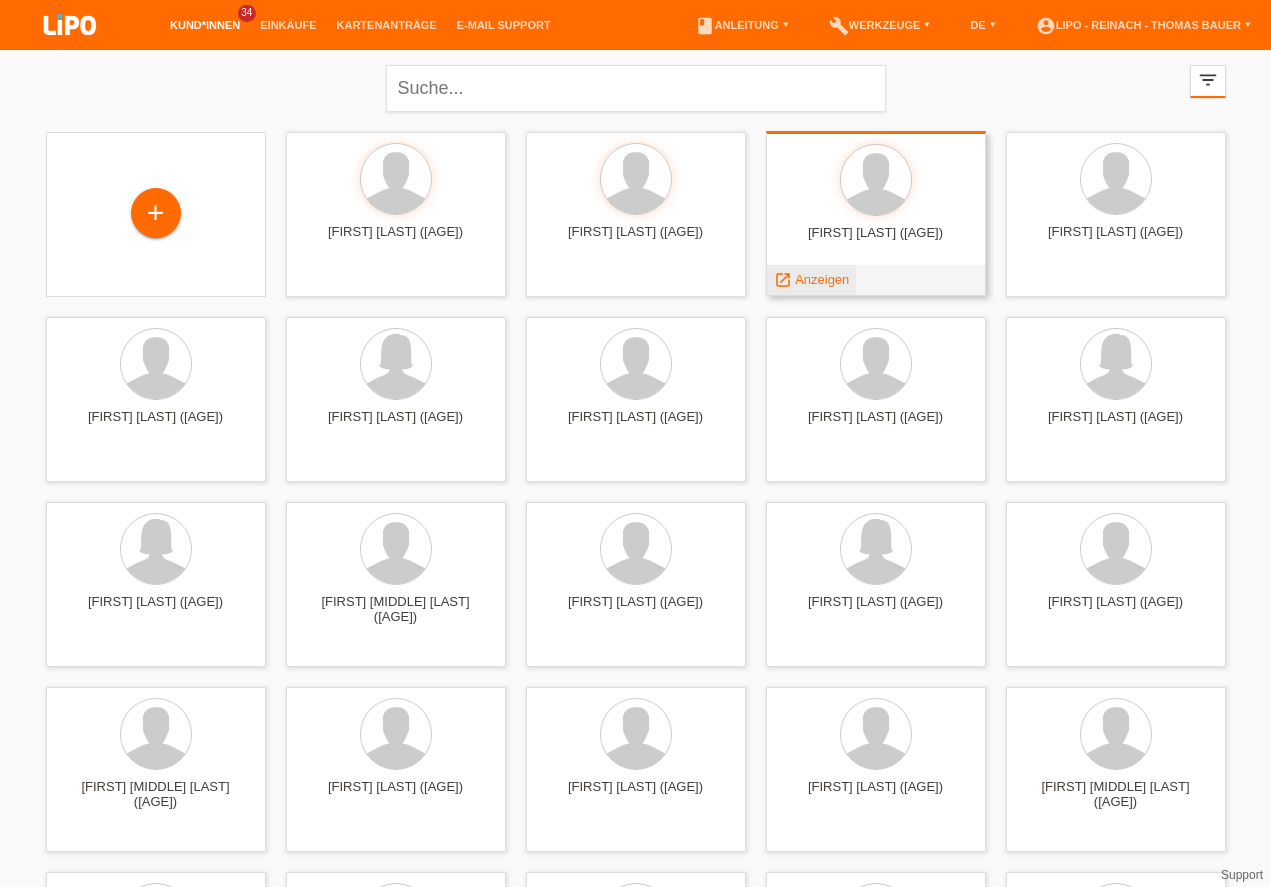 click on "Anzeigen" at bounding box center (822, 279) 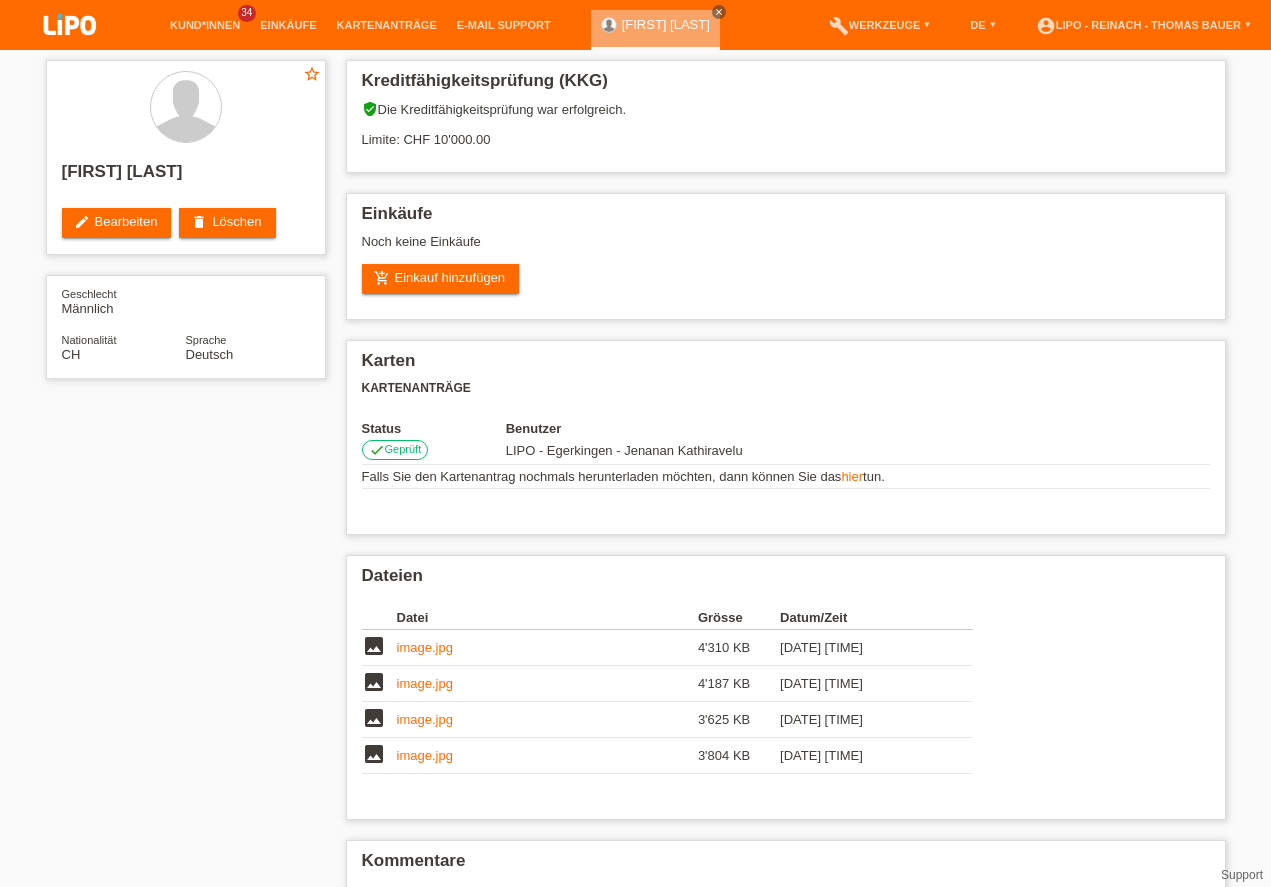 scroll, scrollTop: 0, scrollLeft: 0, axis: both 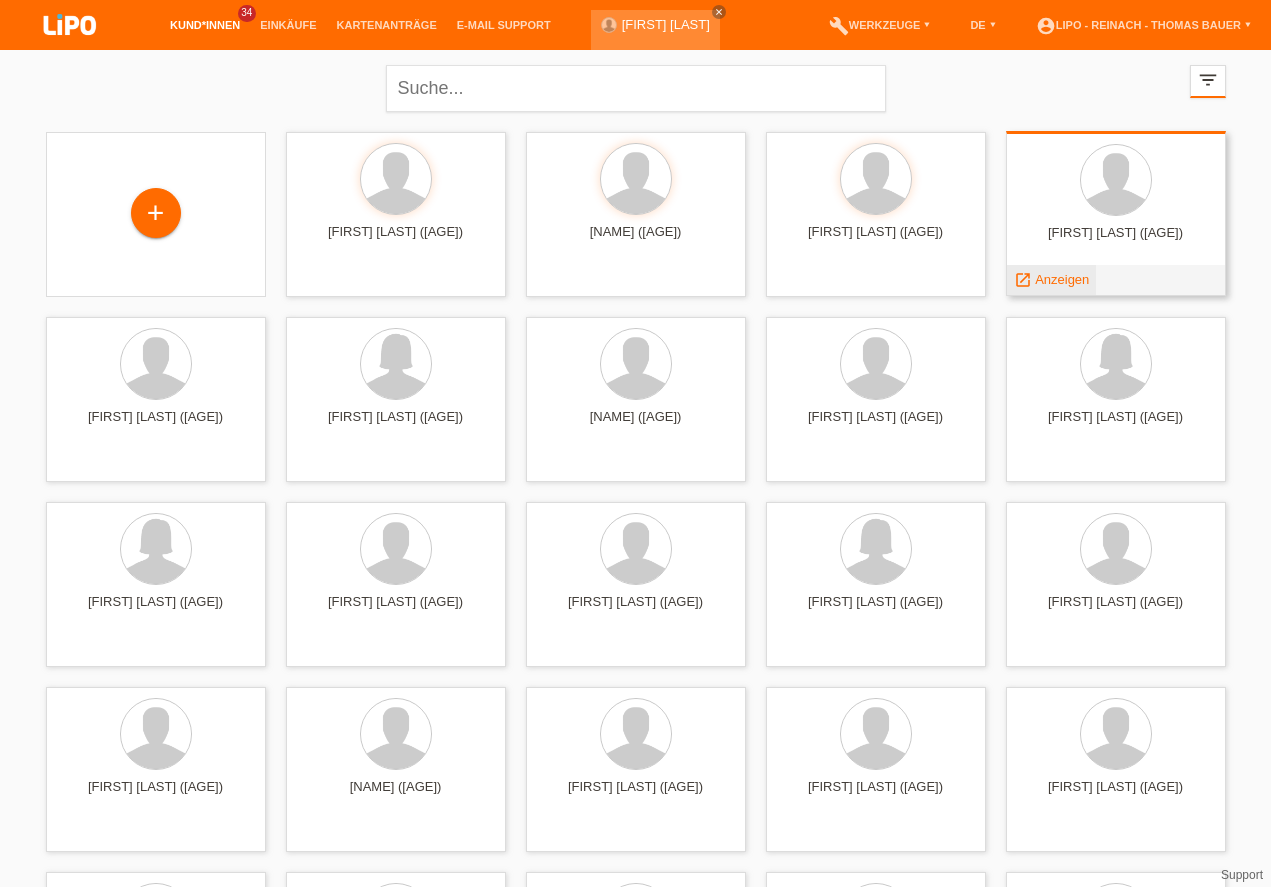 click on "launch   Anzeigen" at bounding box center [1052, 279] 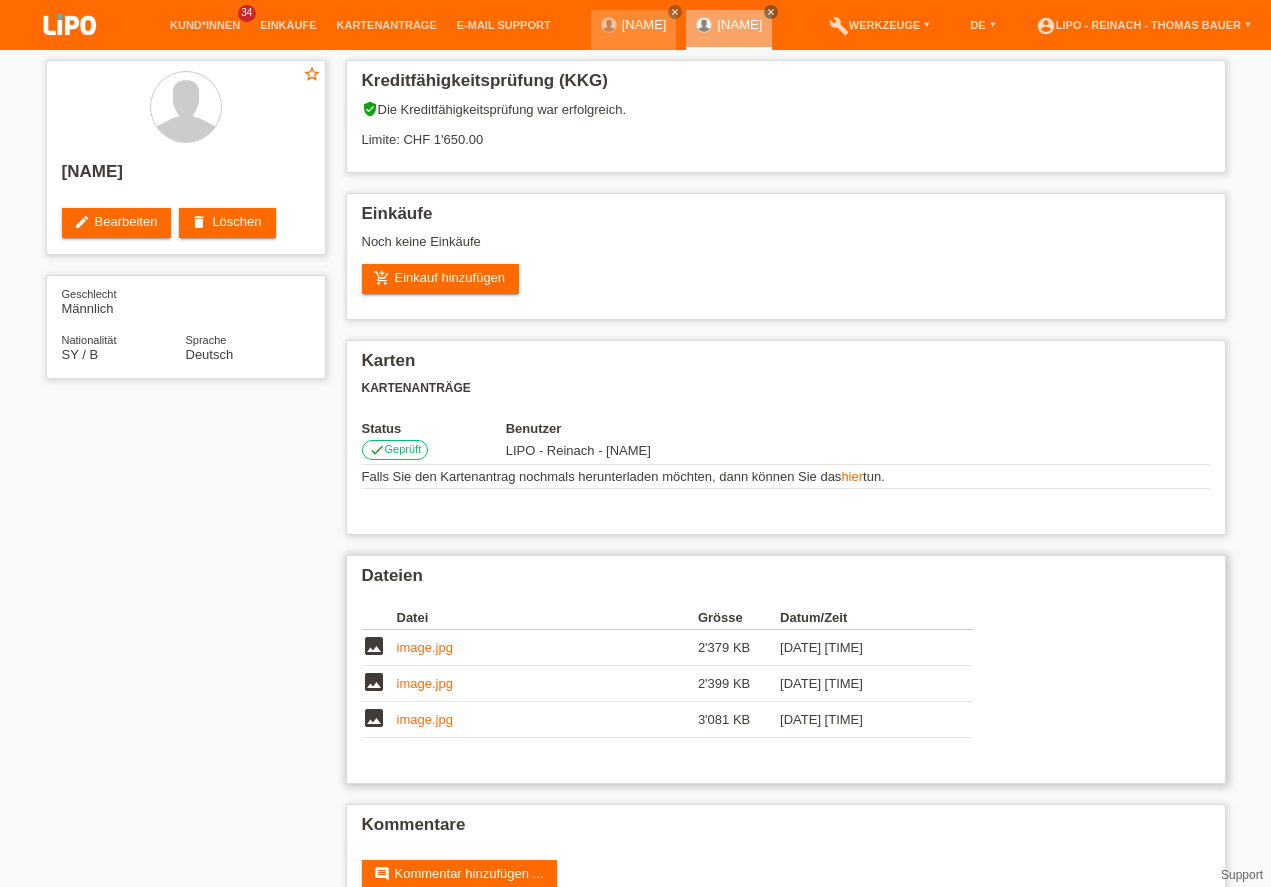 scroll, scrollTop: 0, scrollLeft: 0, axis: both 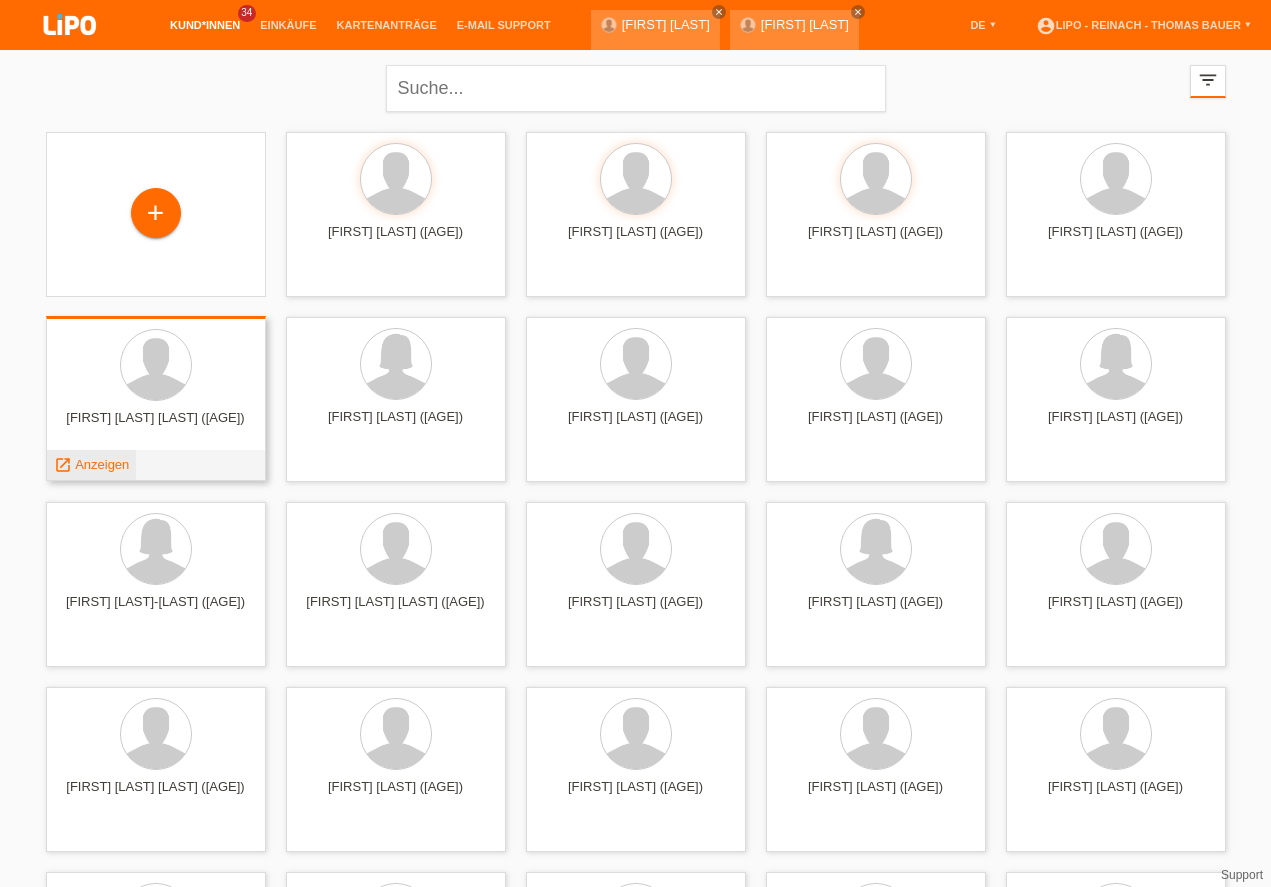 click on "launch   Anzeigen" at bounding box center (92, 465) 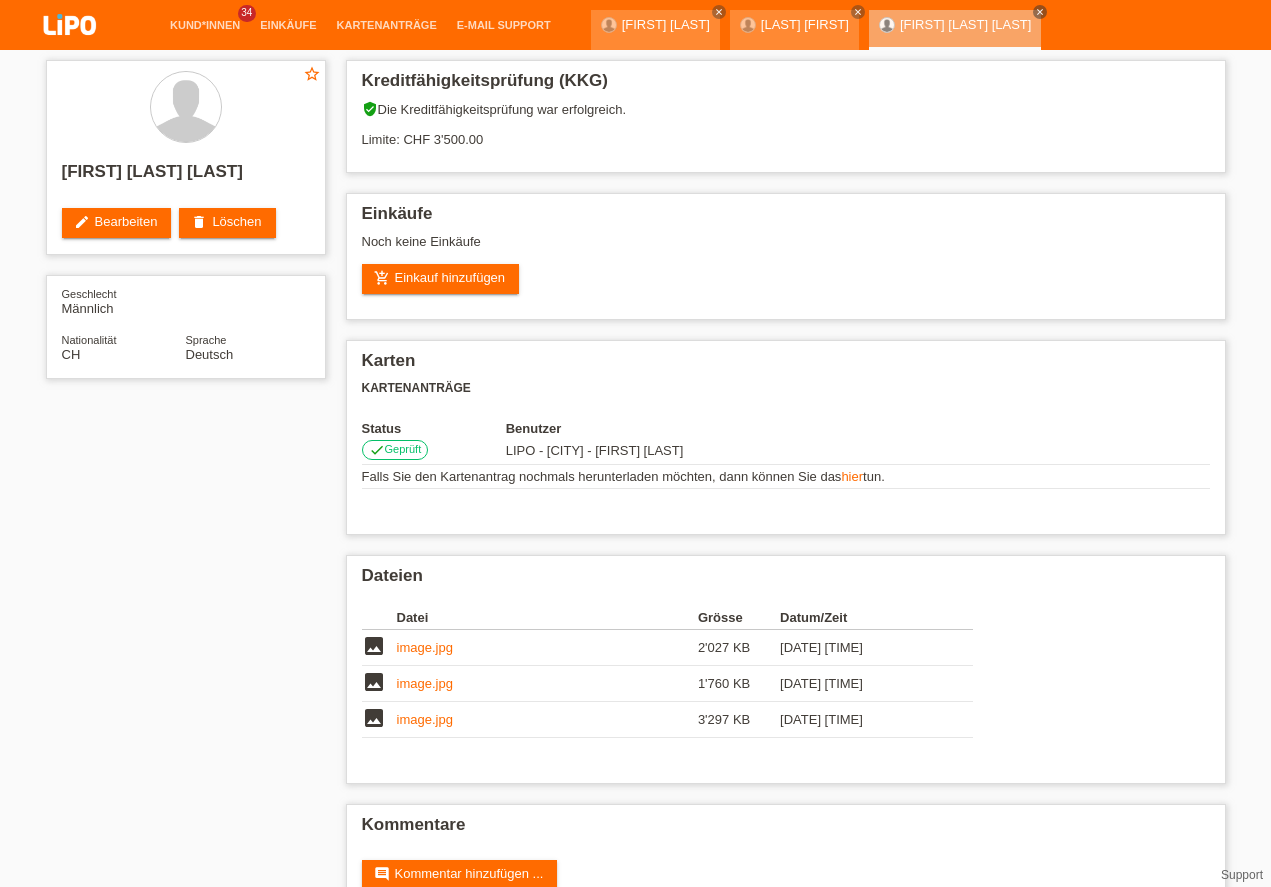 scroll, scrollTop: 0, scrollLeft: 0, axis: both 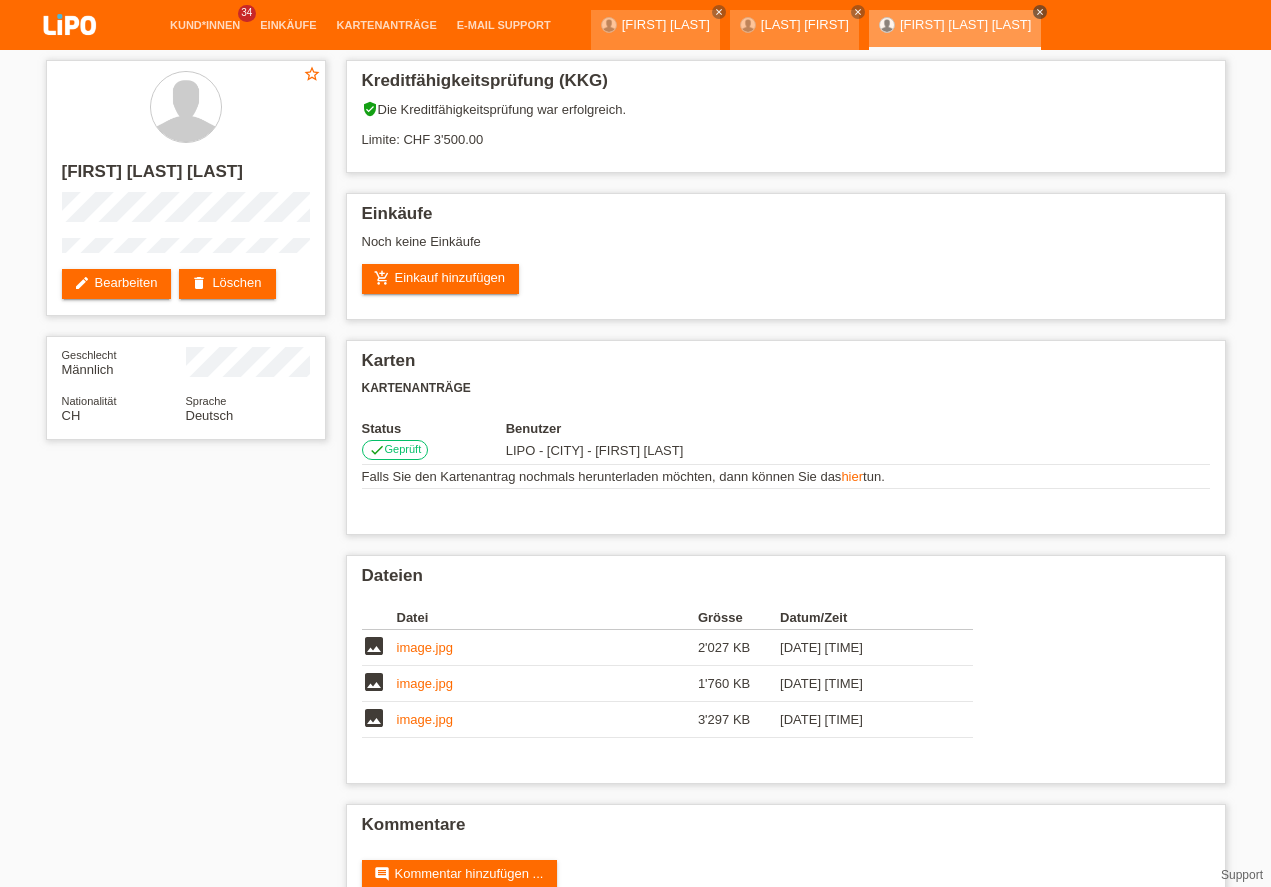 click on "close" at bounding box center (1040, 12) 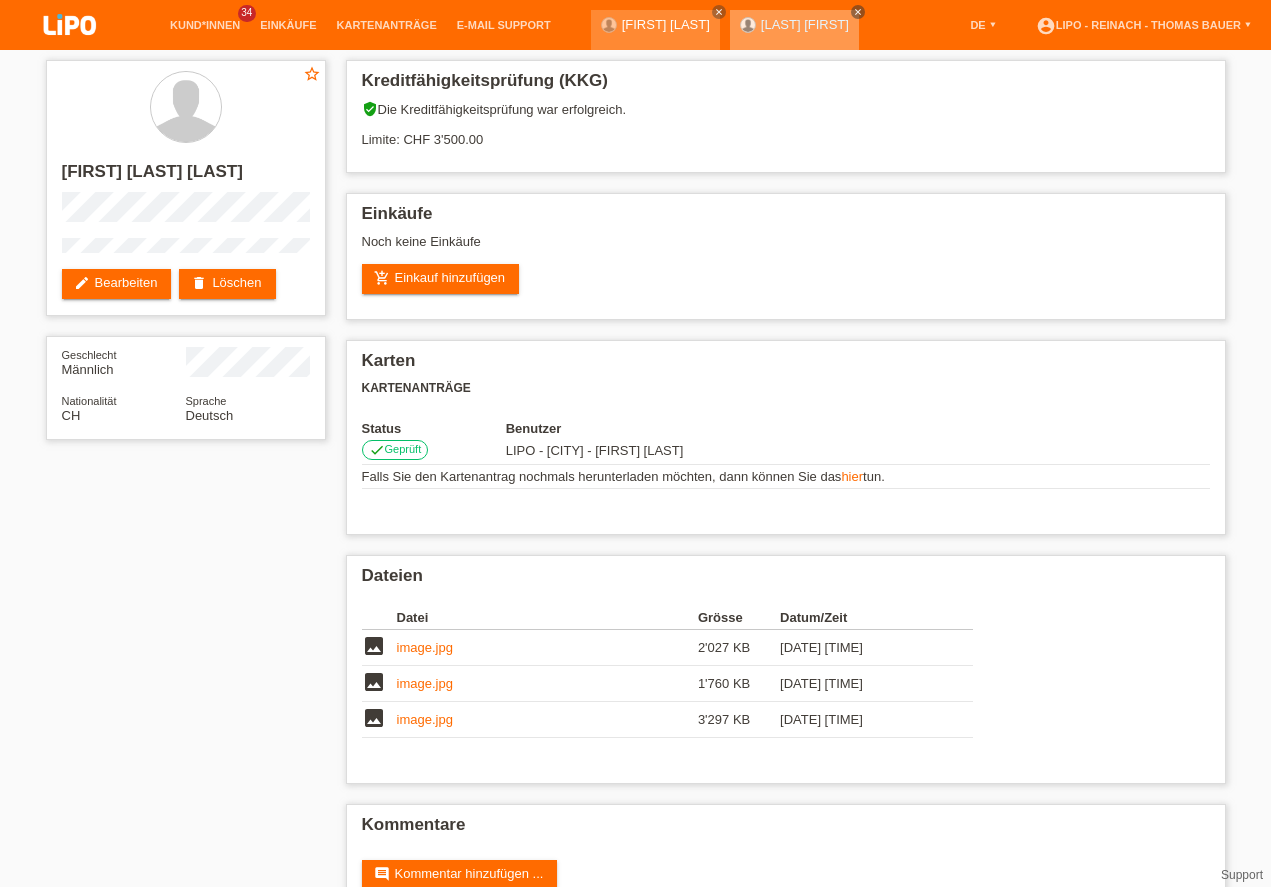 click on "close" at bounding box center (858, 12) 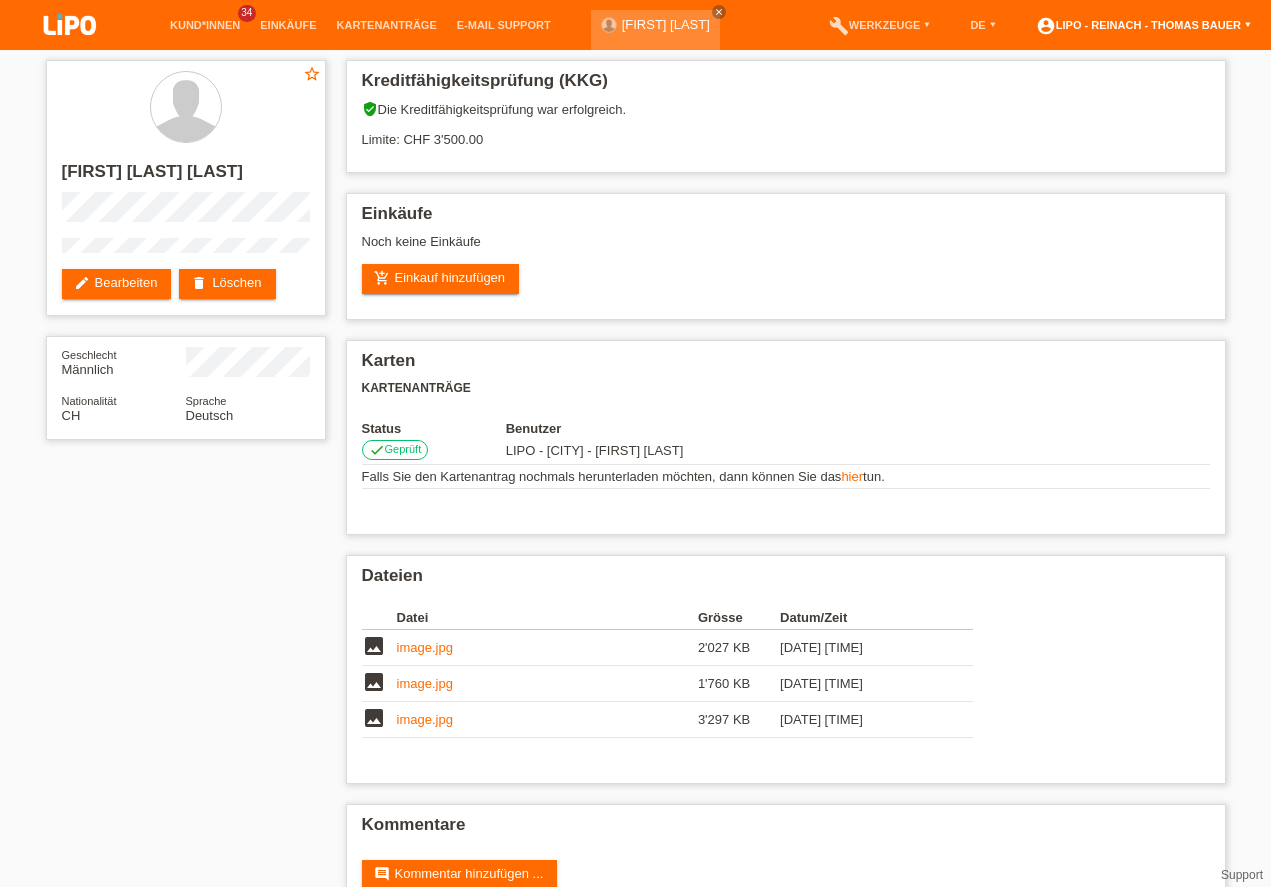 click on "account_circle - [CITY] - [FIRST] [LAST]" at bounding box center (1143, 25) 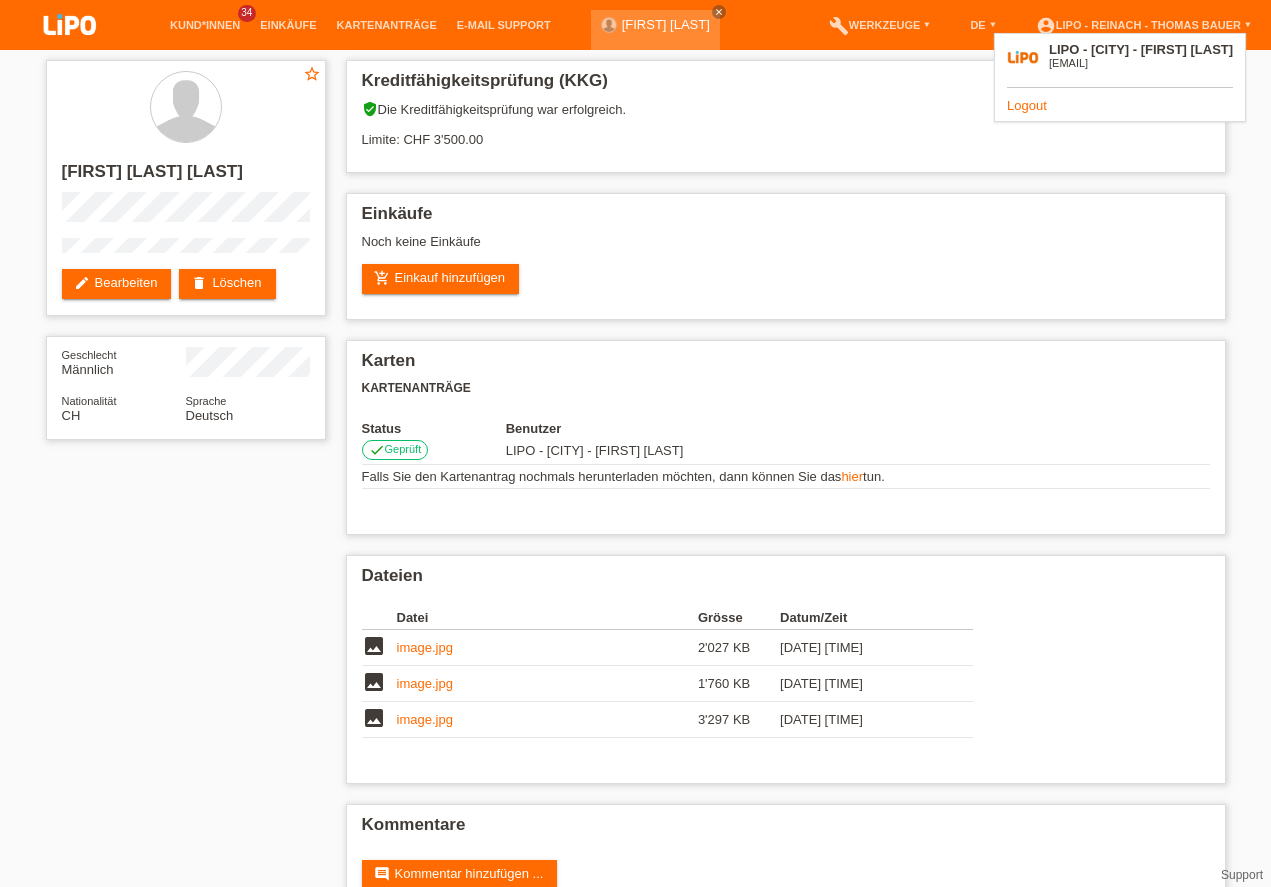 click on "Logout" at bounding box center (1027, 105) 